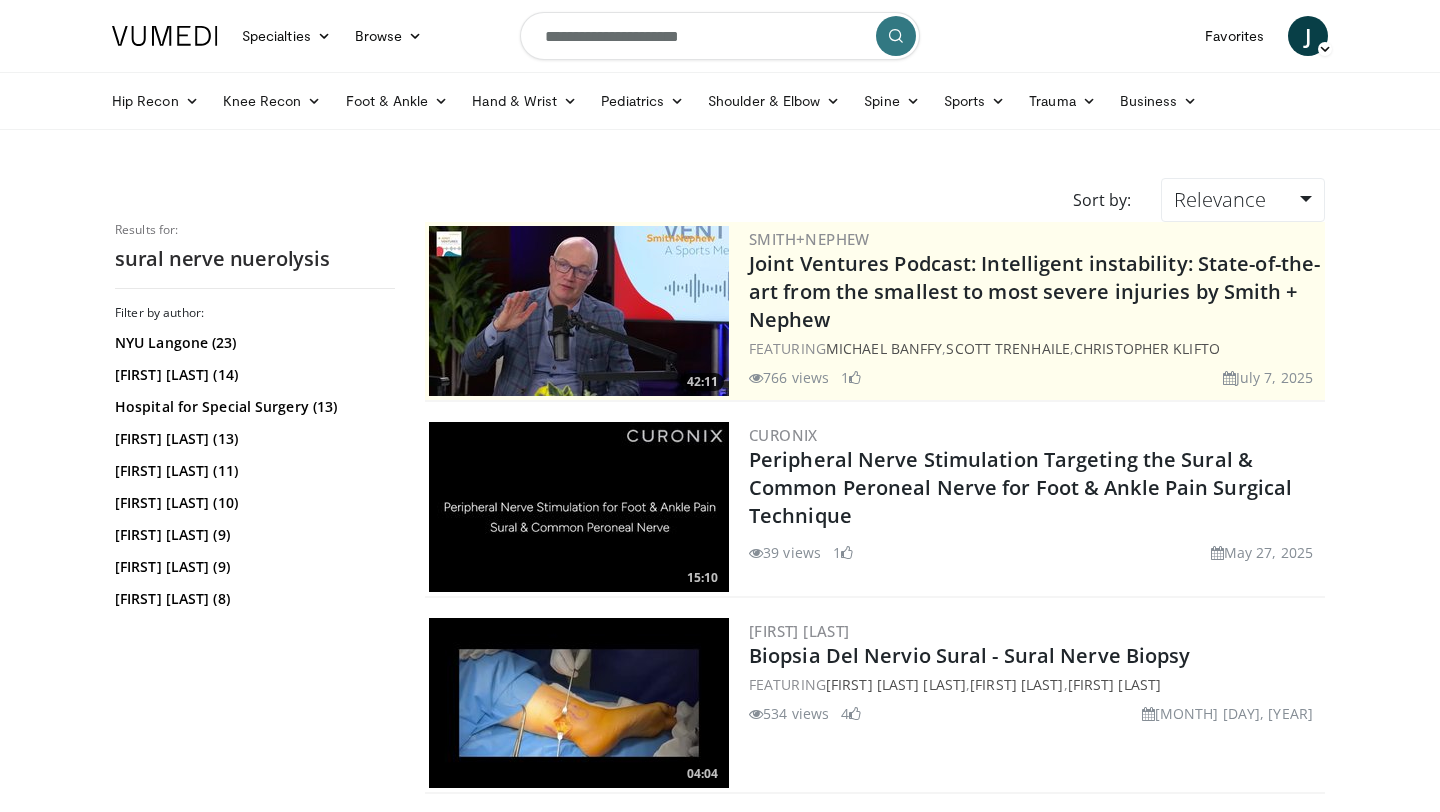 scroll, scrollTop: 0, scrollLeft: 0, axis: both 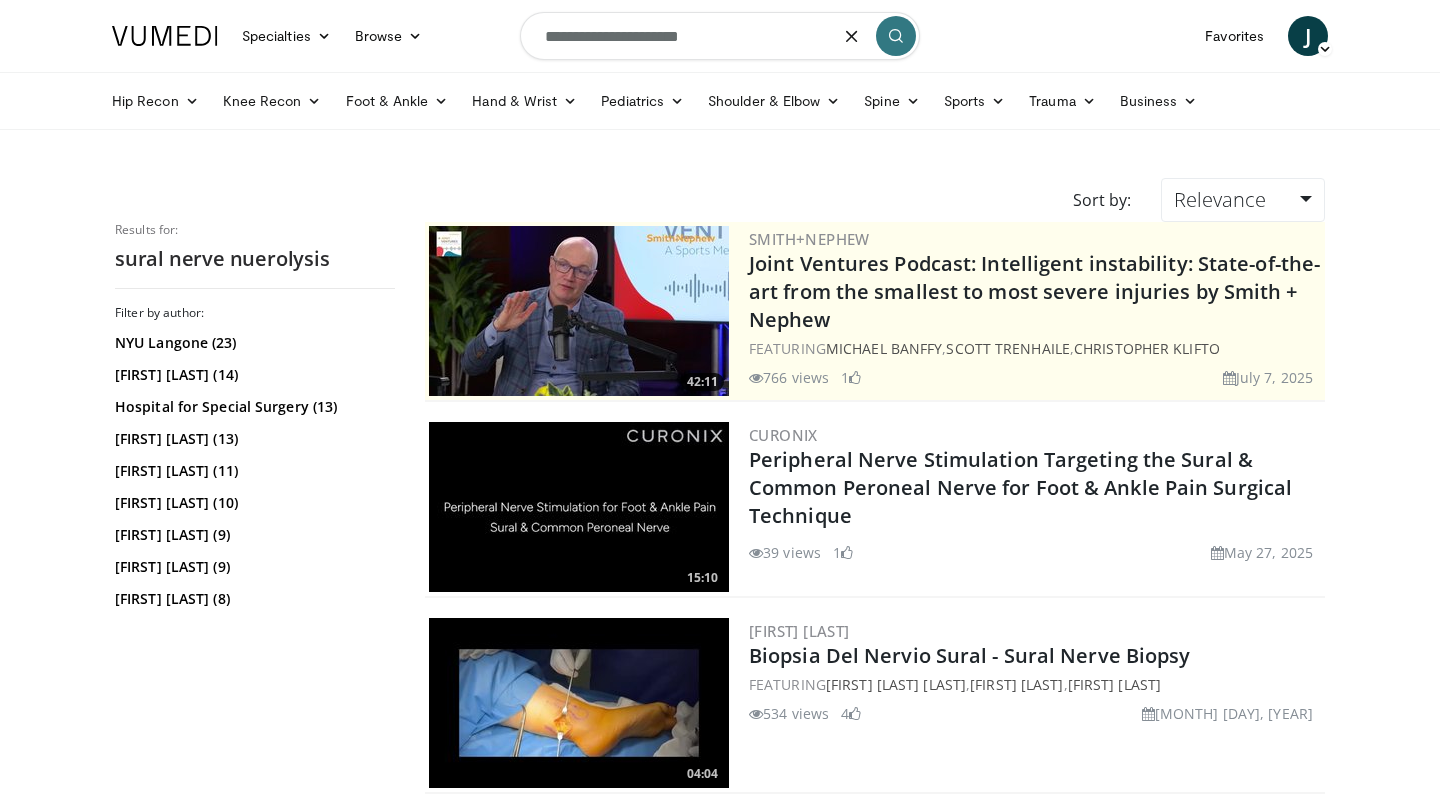 click on "**********" at bounding box center [720, 36] 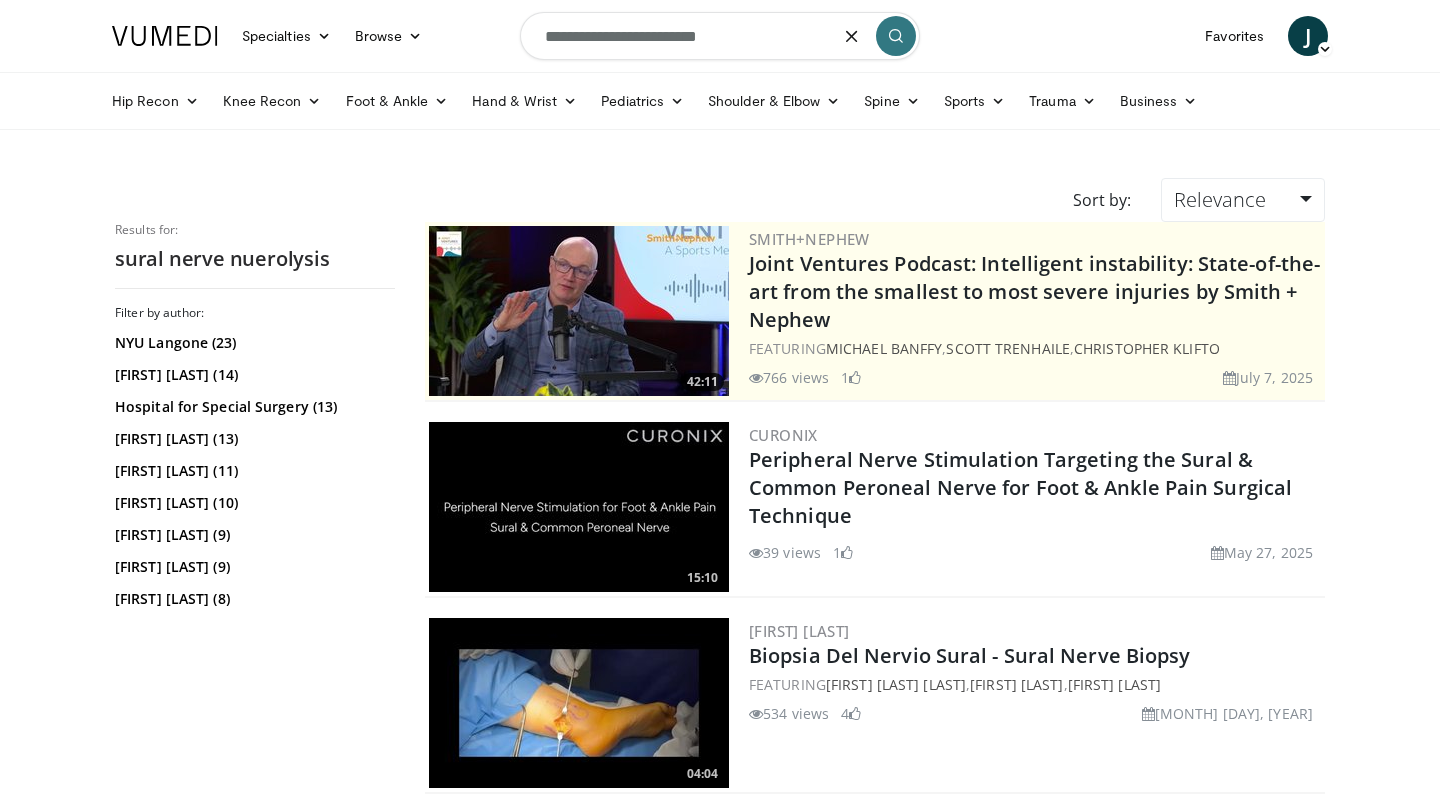 type on "**********" 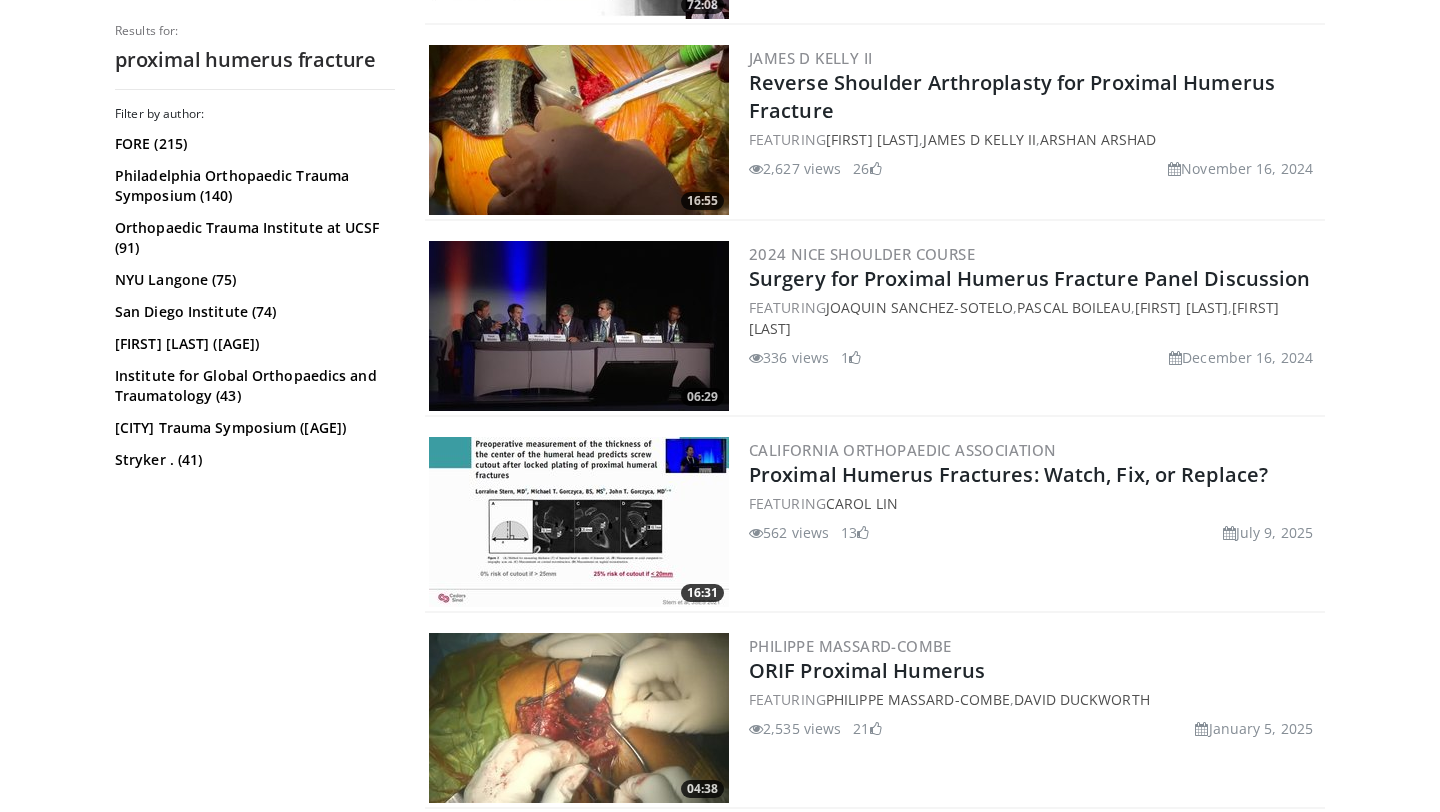 scroll, scrollTop: 994, scrollLeft: 0, axis: vertical 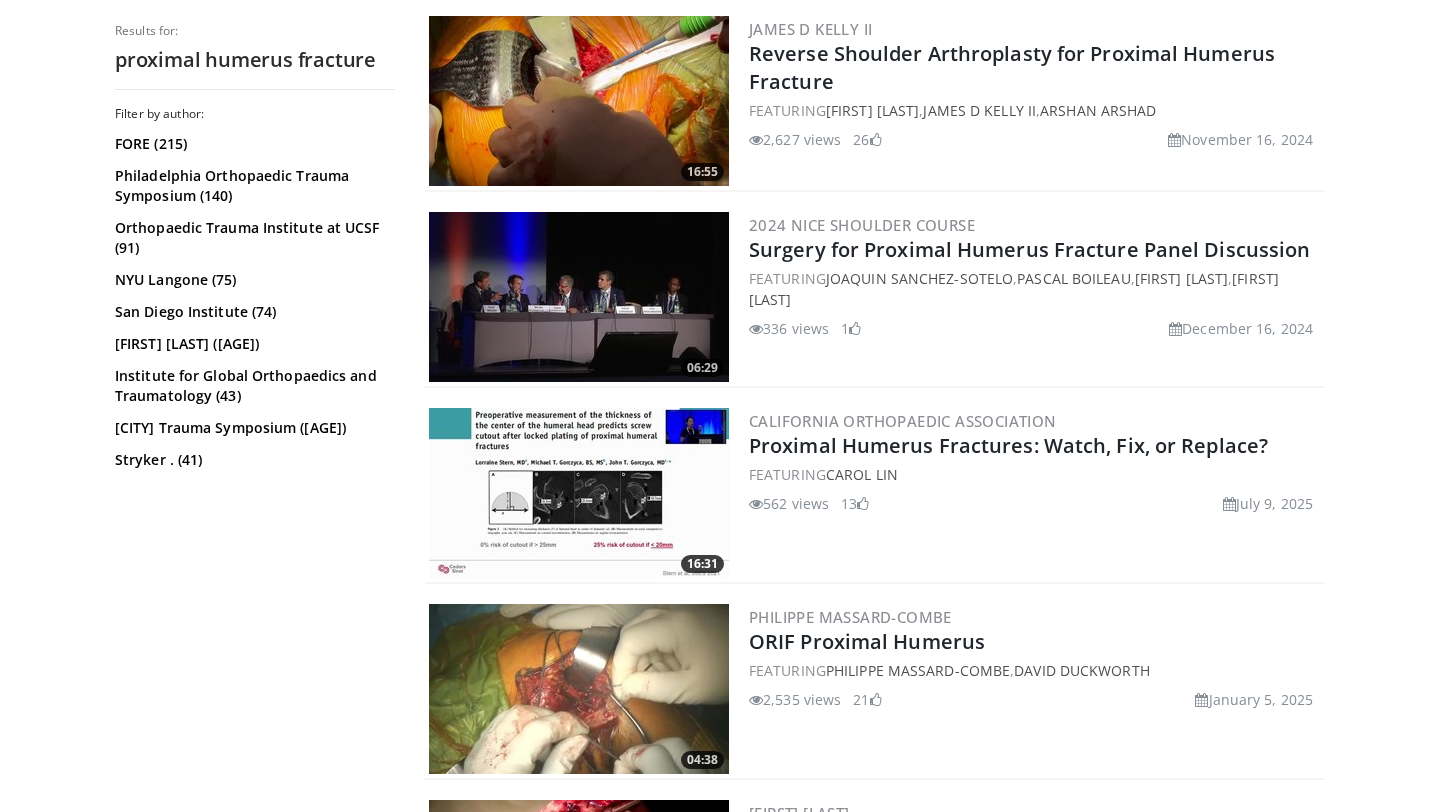 click at bounding box center (579, 297) 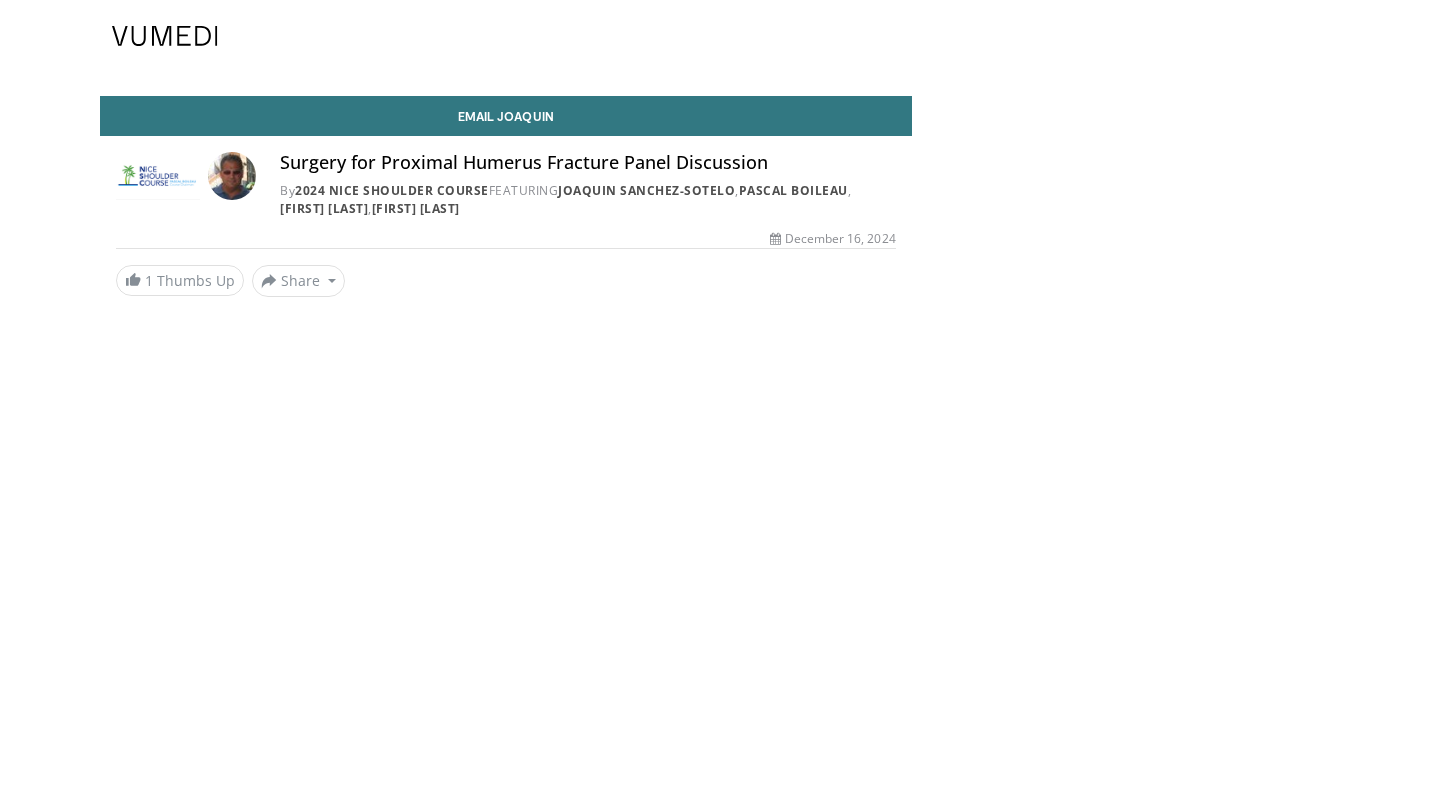 scroll, scrollTop: 0, scrollLeft: 0, axis: both 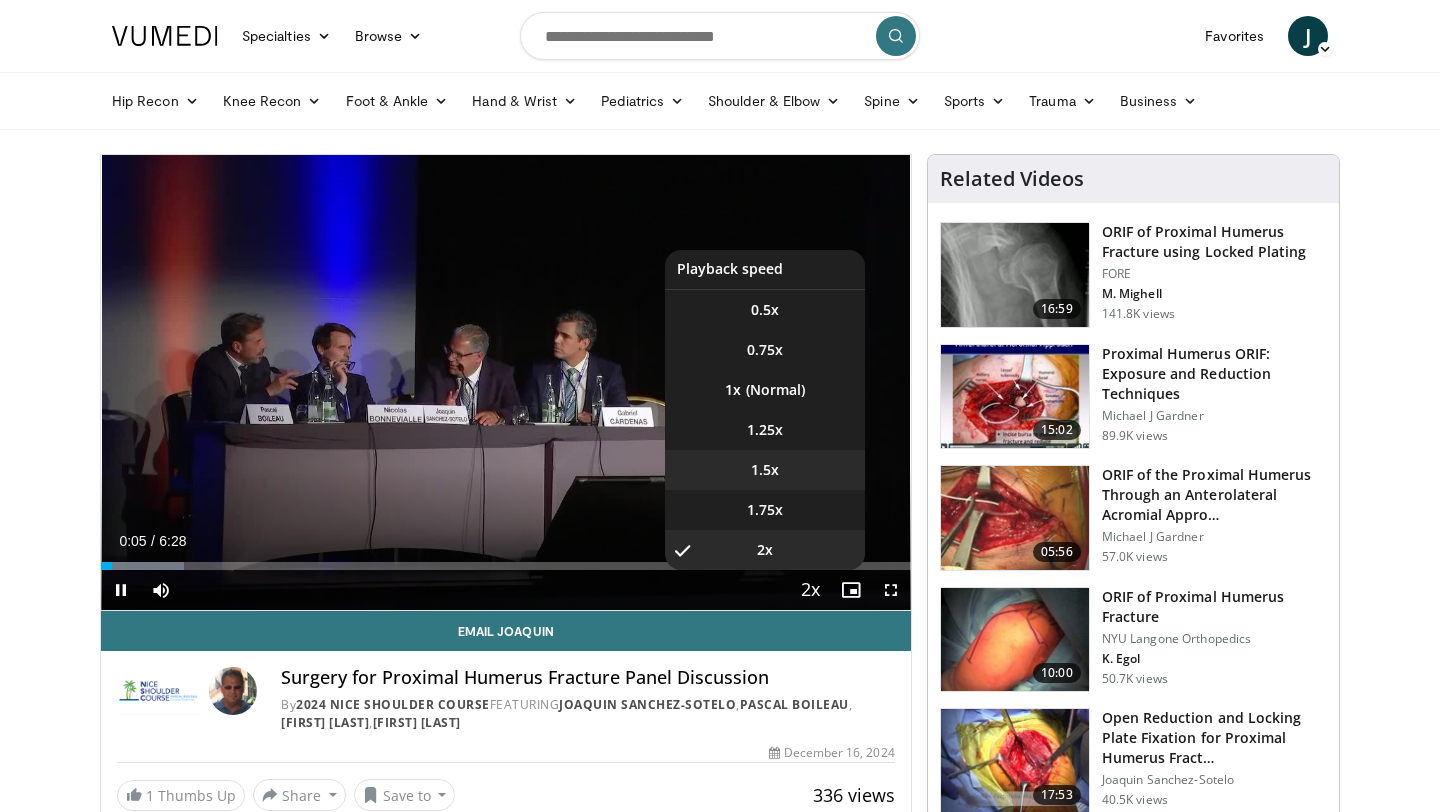 click on "1.5x" at bounding box center [765, 470] 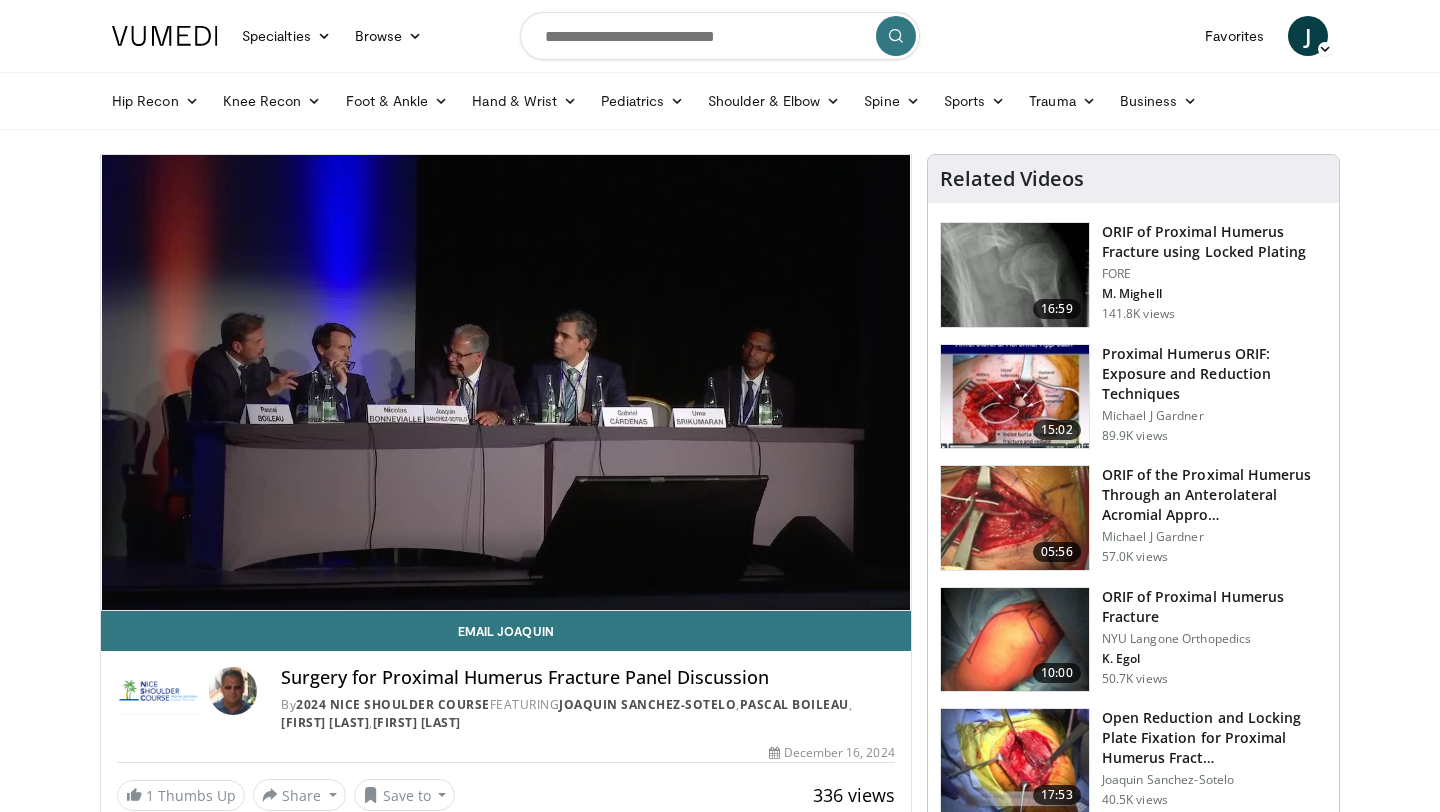 click on "Surgery for Proximal Humerus Fracture Panel Discussion" at bounding box center (587, 678) 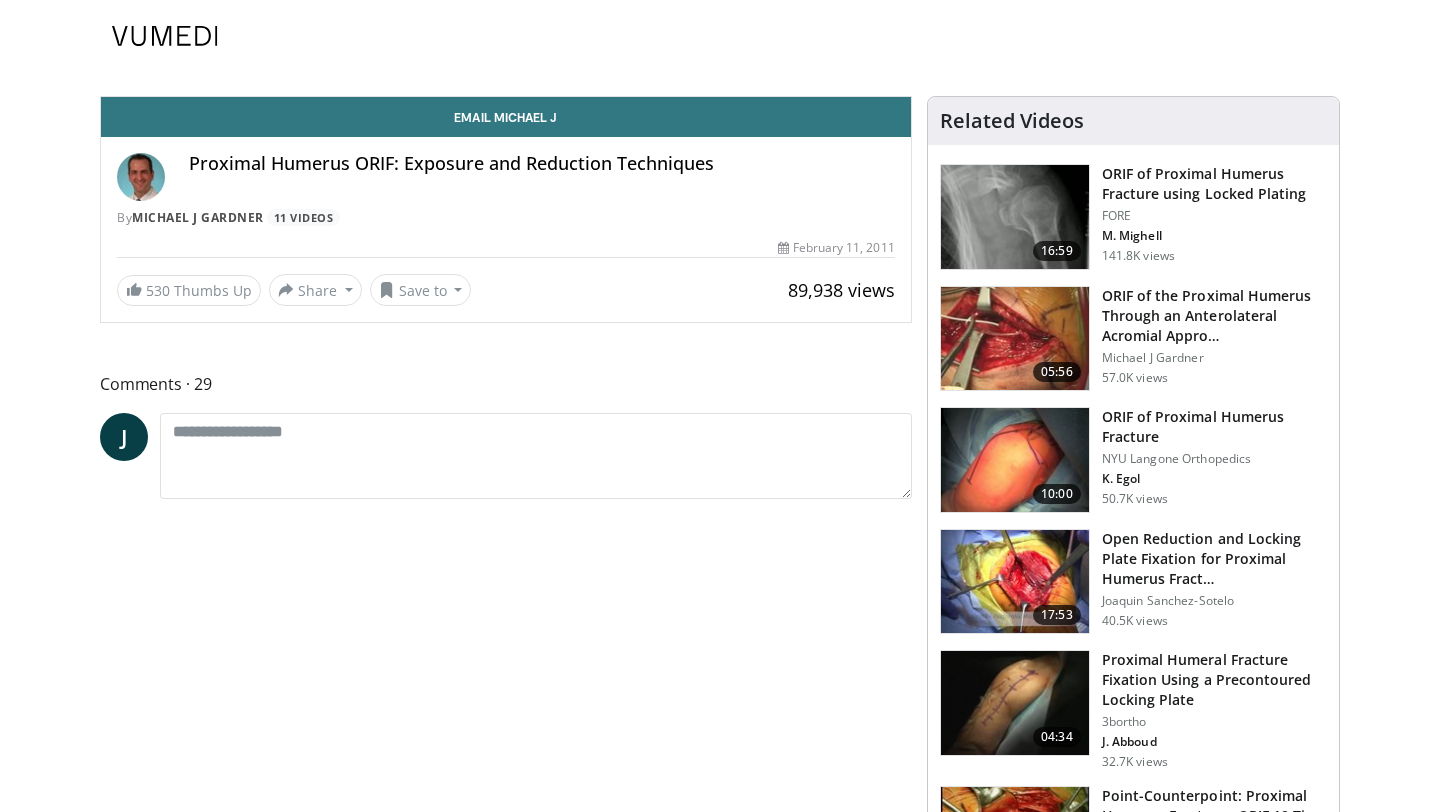 scroll, scrollTop: 0, scrollLeft: 0, axis: both 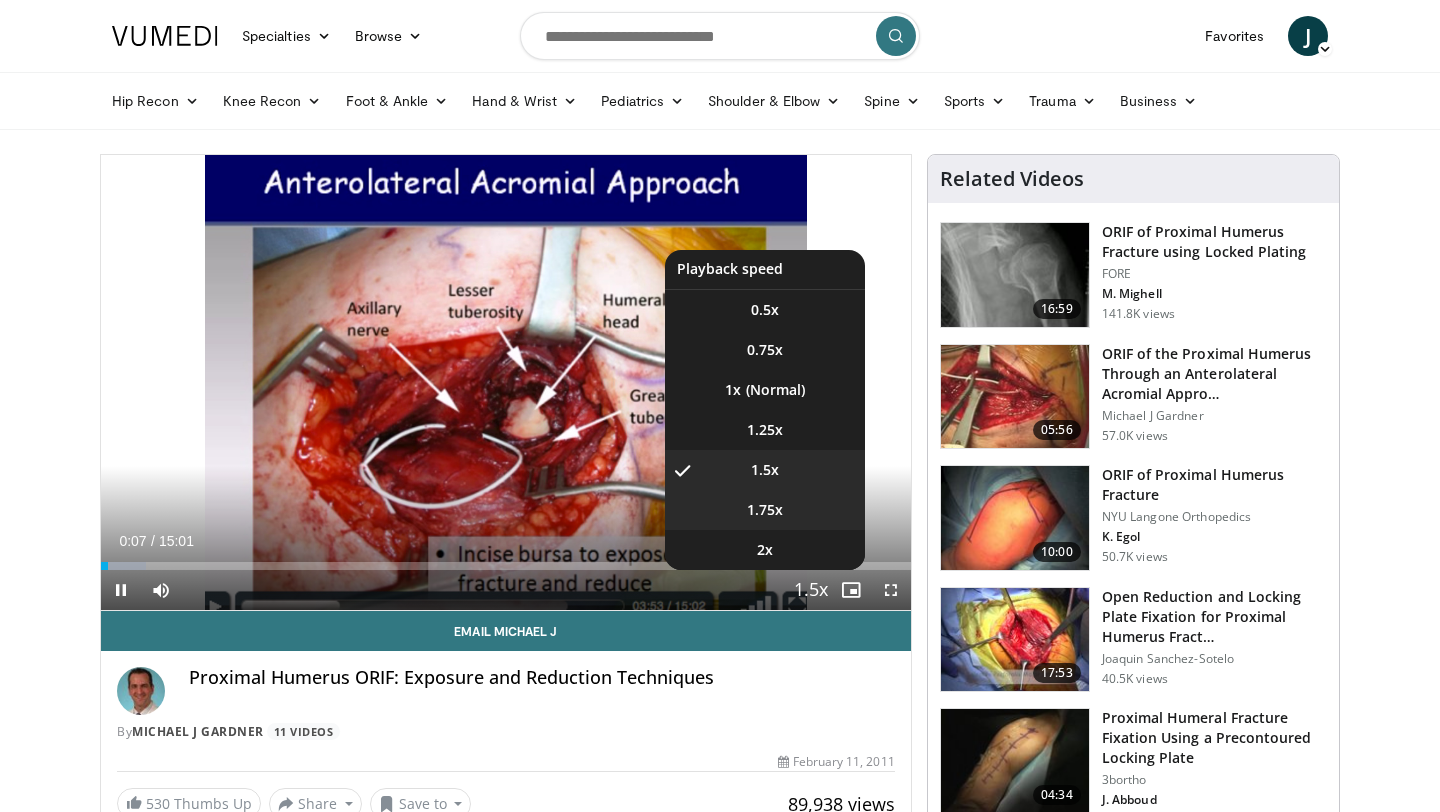 click on "1.75x" at bounding box center [765, 510] 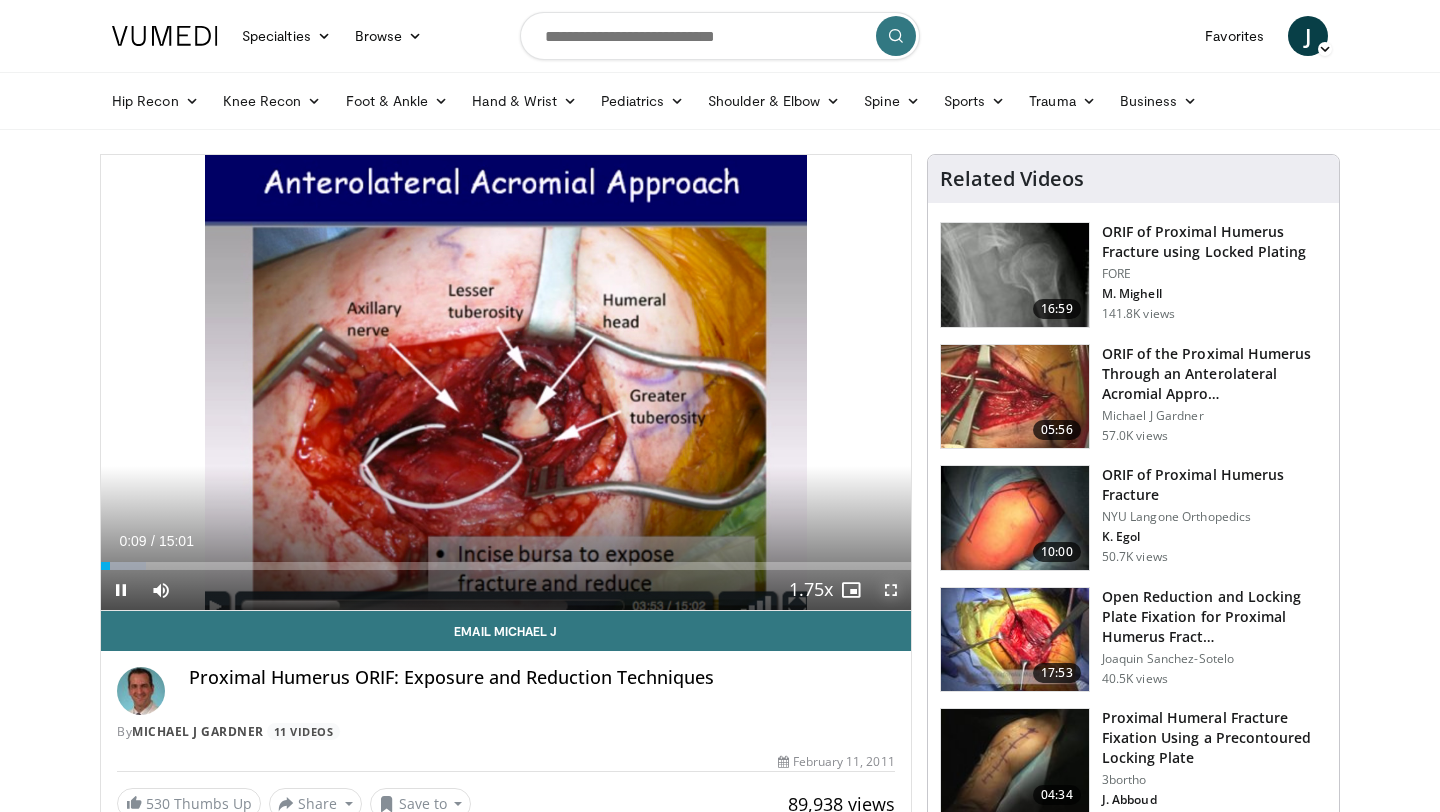 click at bounding box center (891, 590) 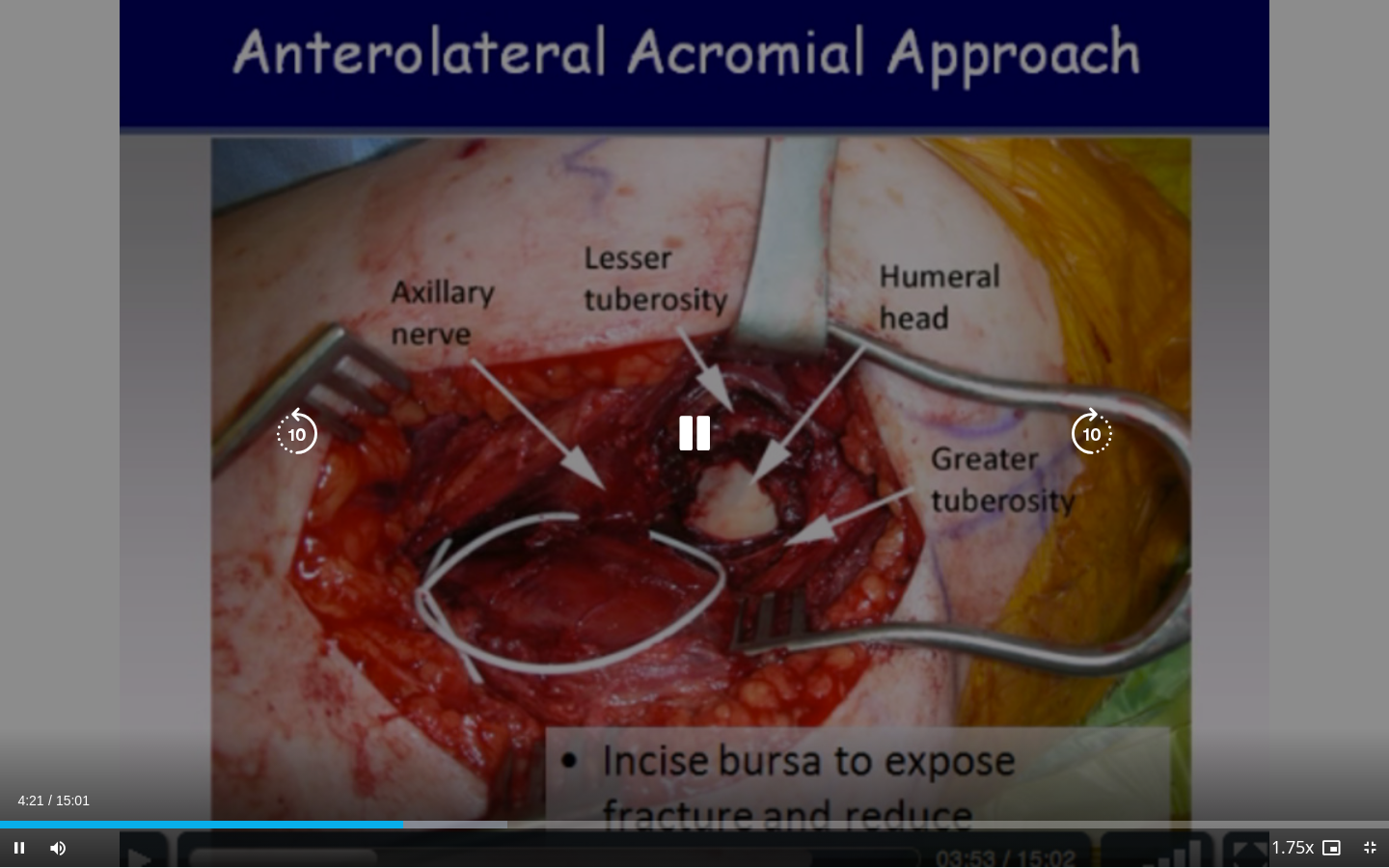 click on "10 seconds
Tap to unmute" at bounding box center (694, 433) 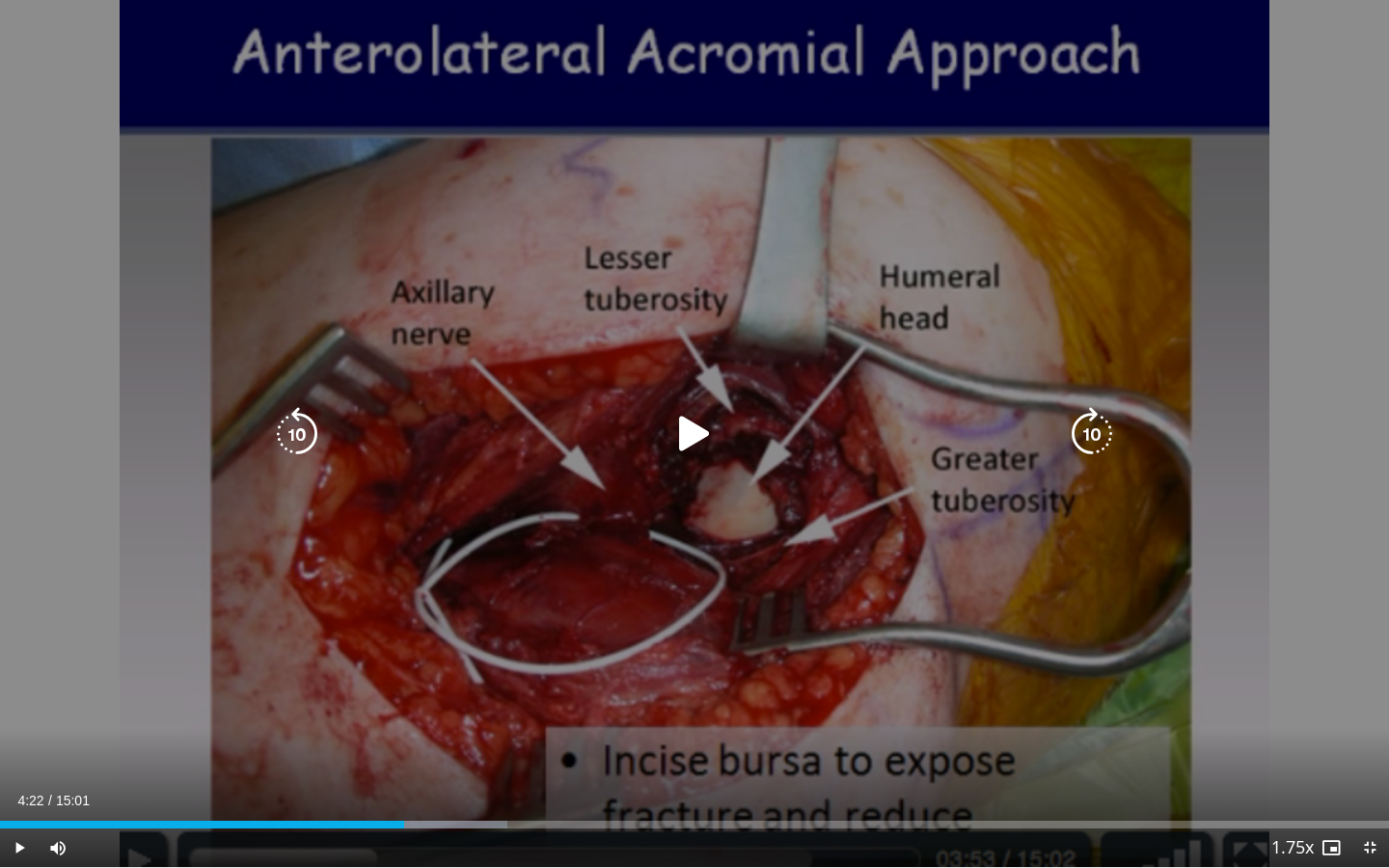click at bounding box center (694, 434) 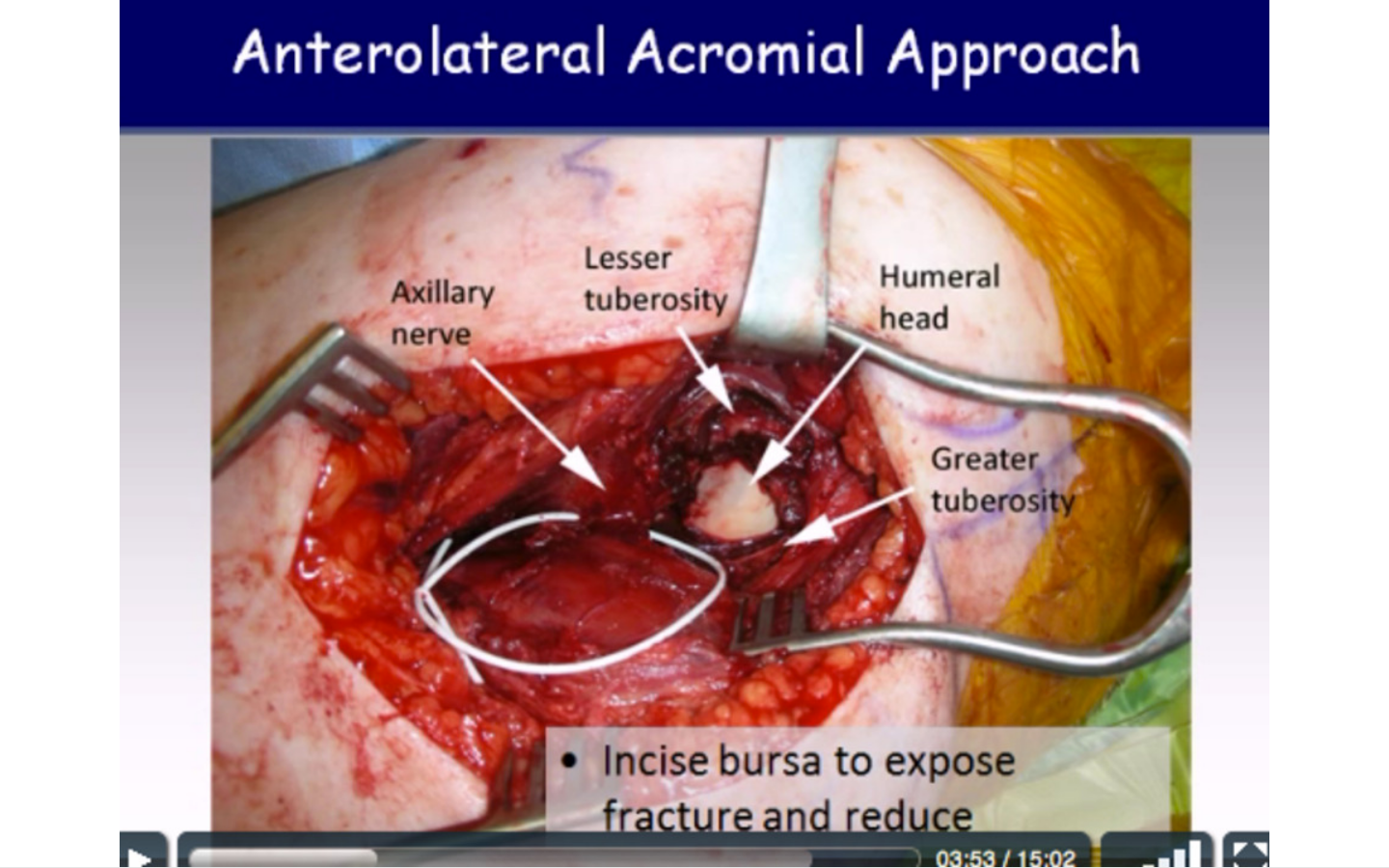 type 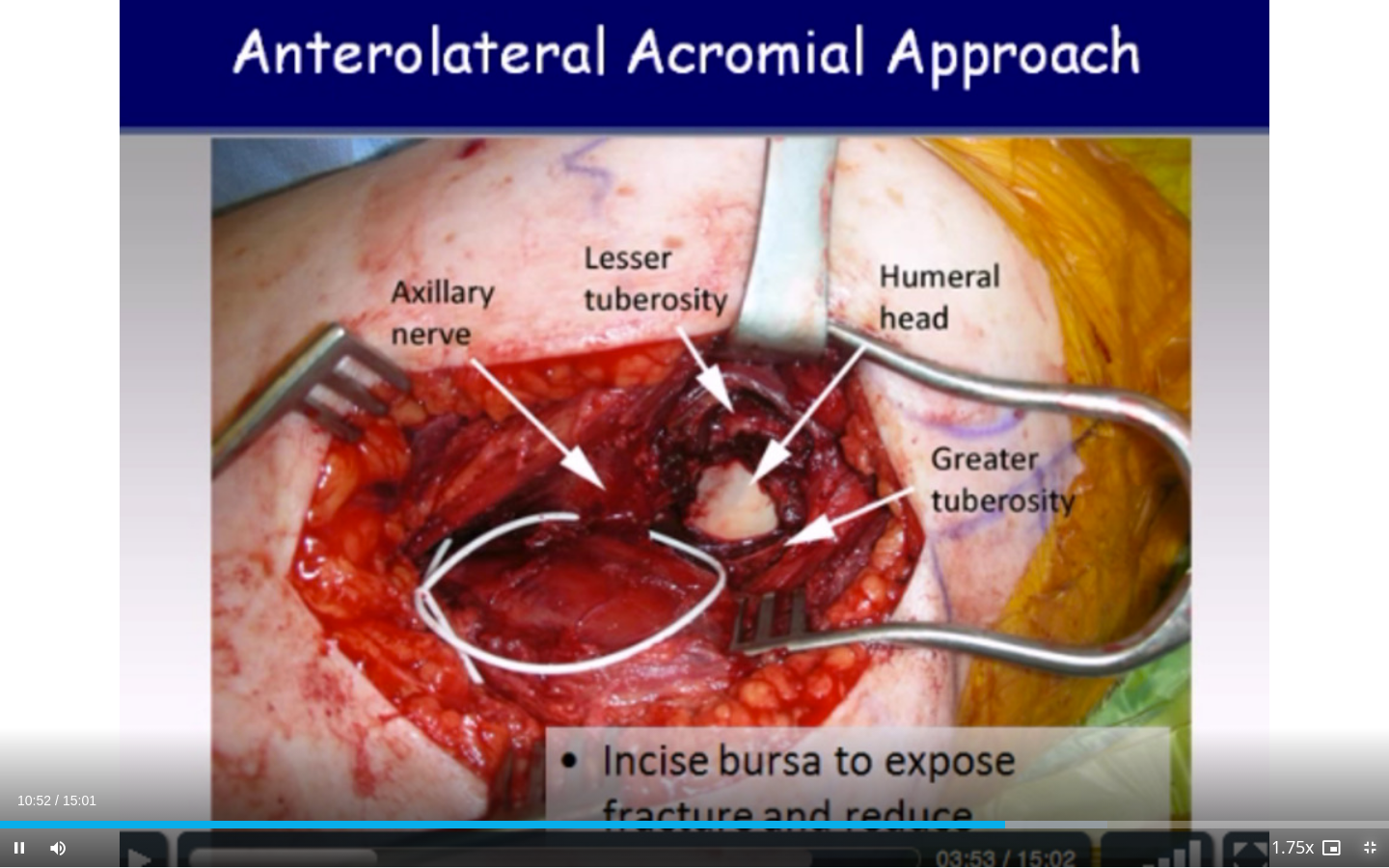 click at bounding box center (1370, 848) 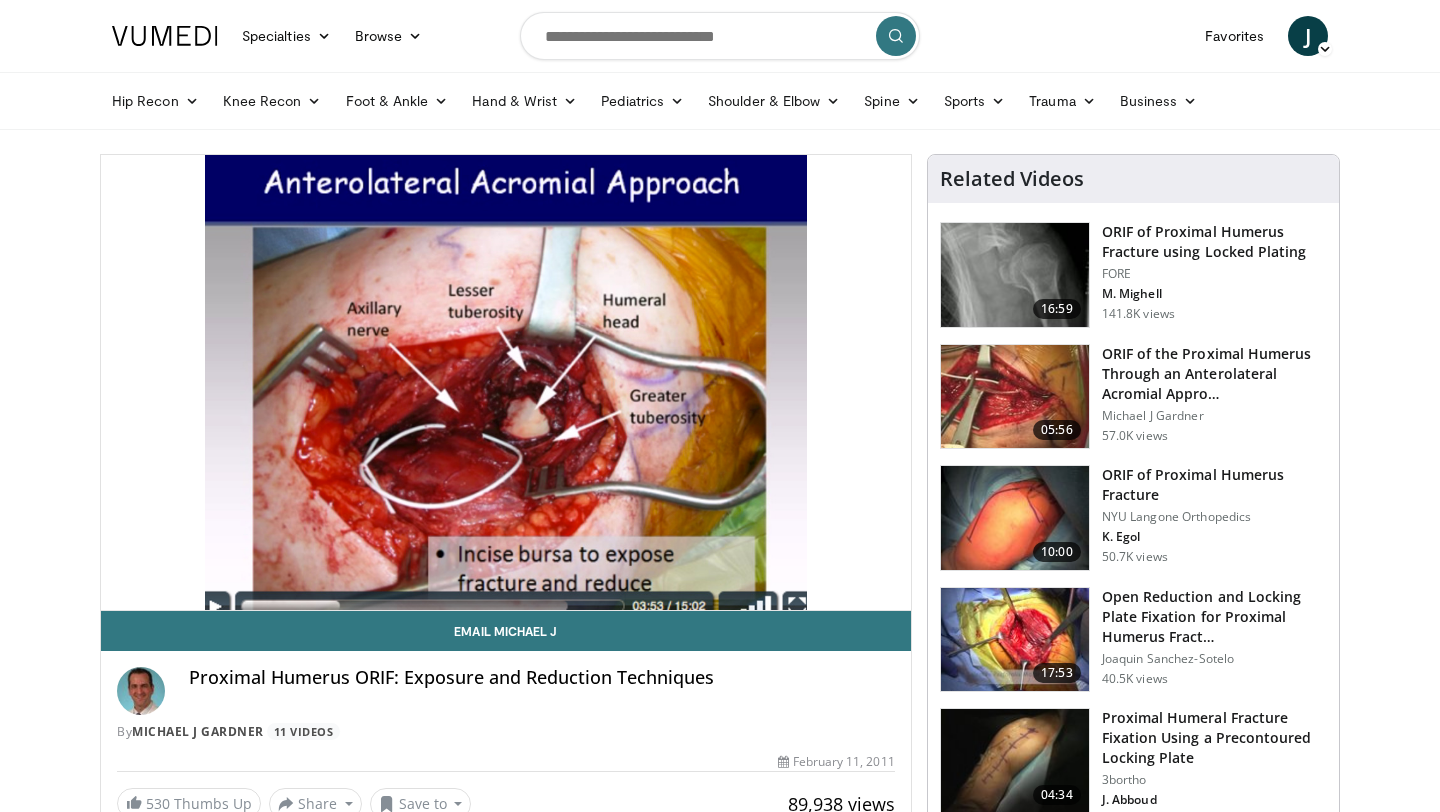 click at bounding box center [1015, 275] 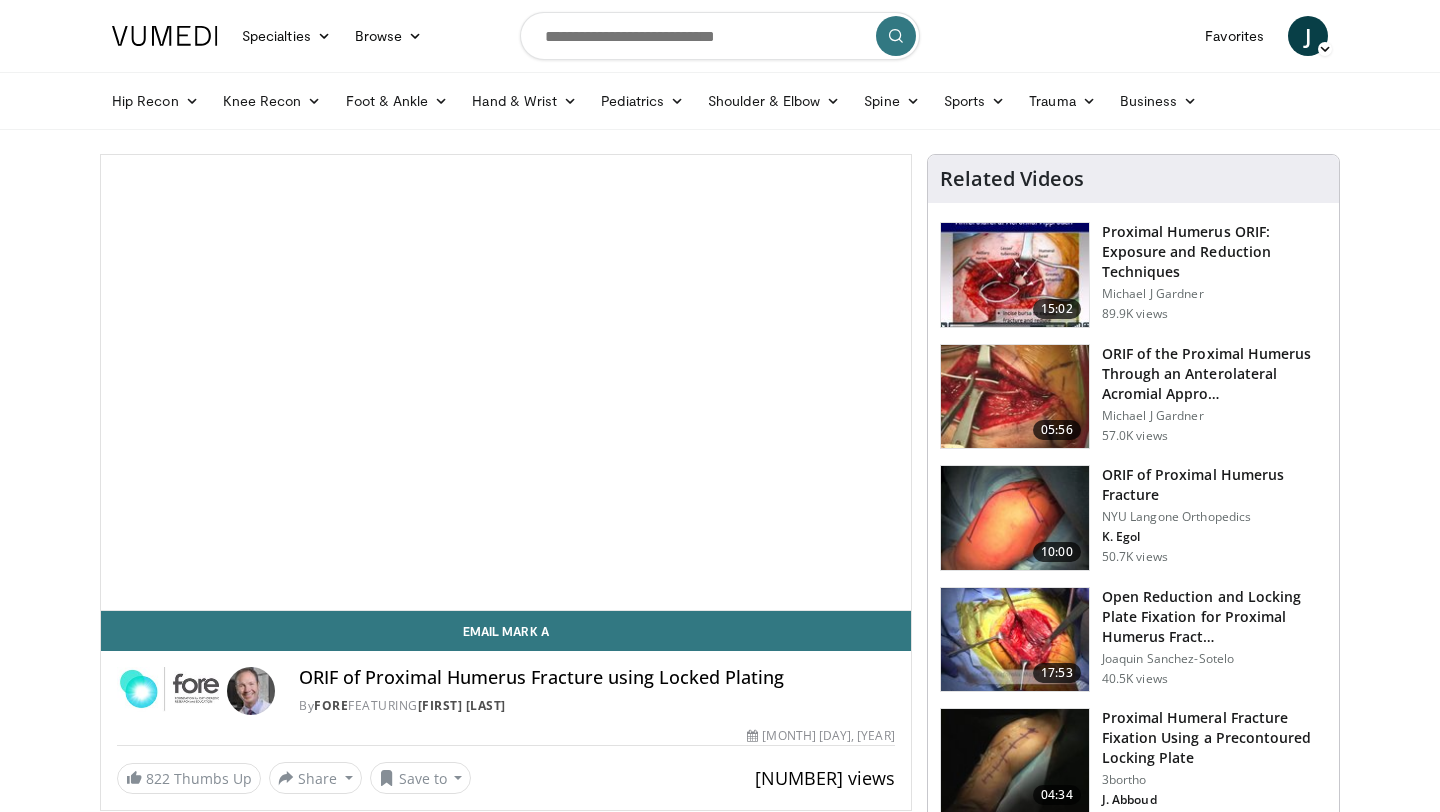 scroll, scrollTop: 0, scrollLeft: 0, axis: both 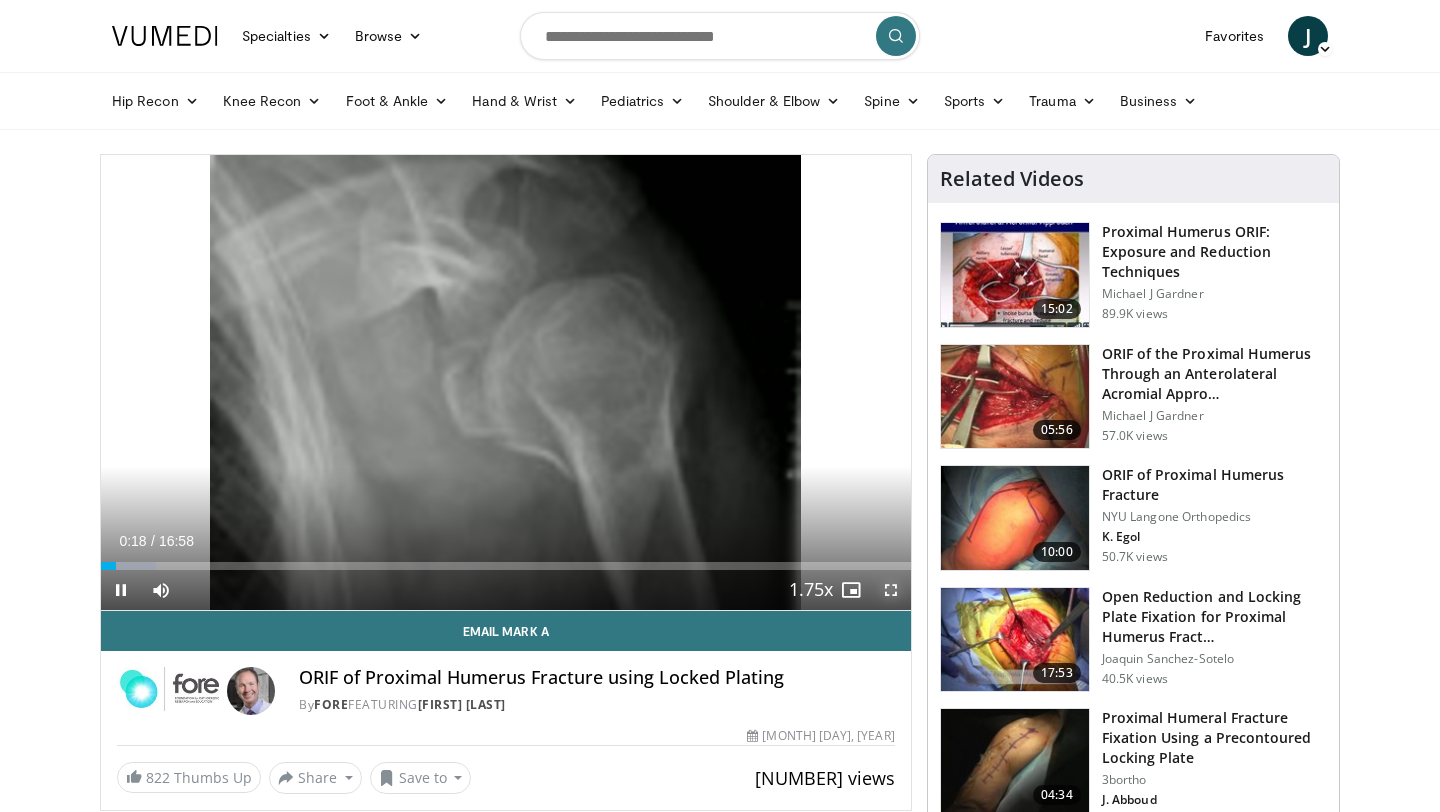 click at bounding box center (891, 590) 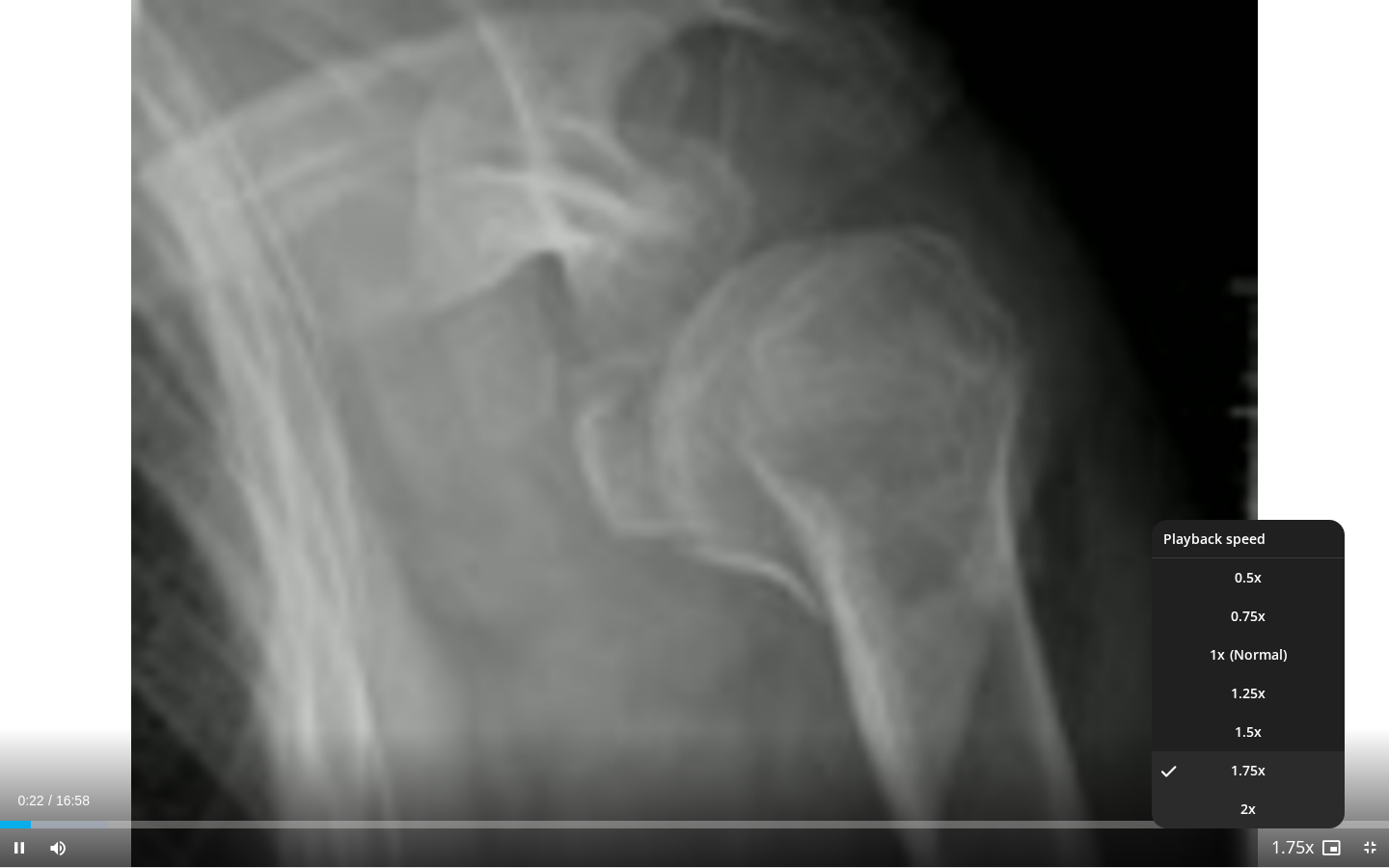 click on "2x" at bounding box center [1248, 809] 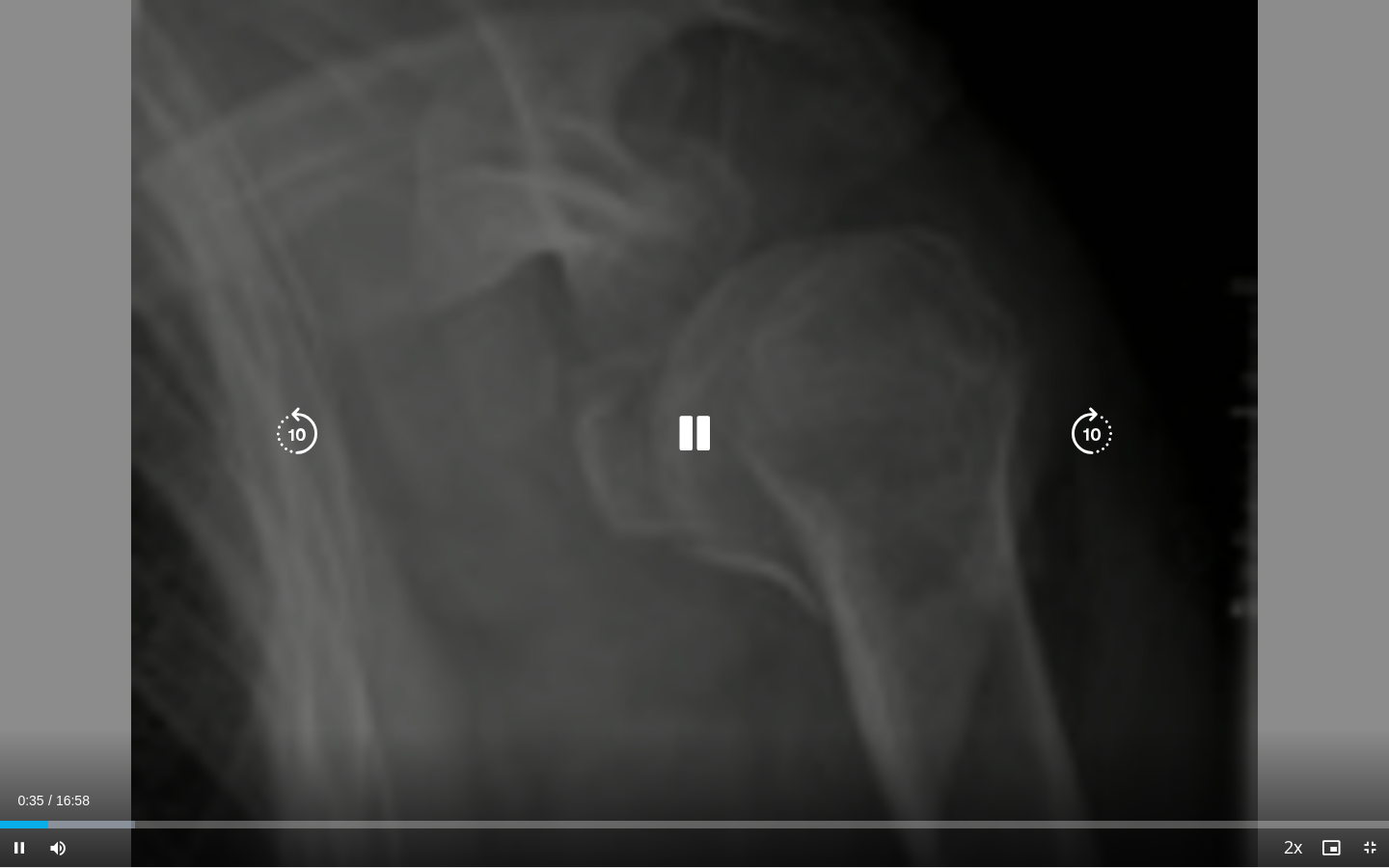 click on "10 seconds
Tap to unmute" at bounding box center [694, 433] 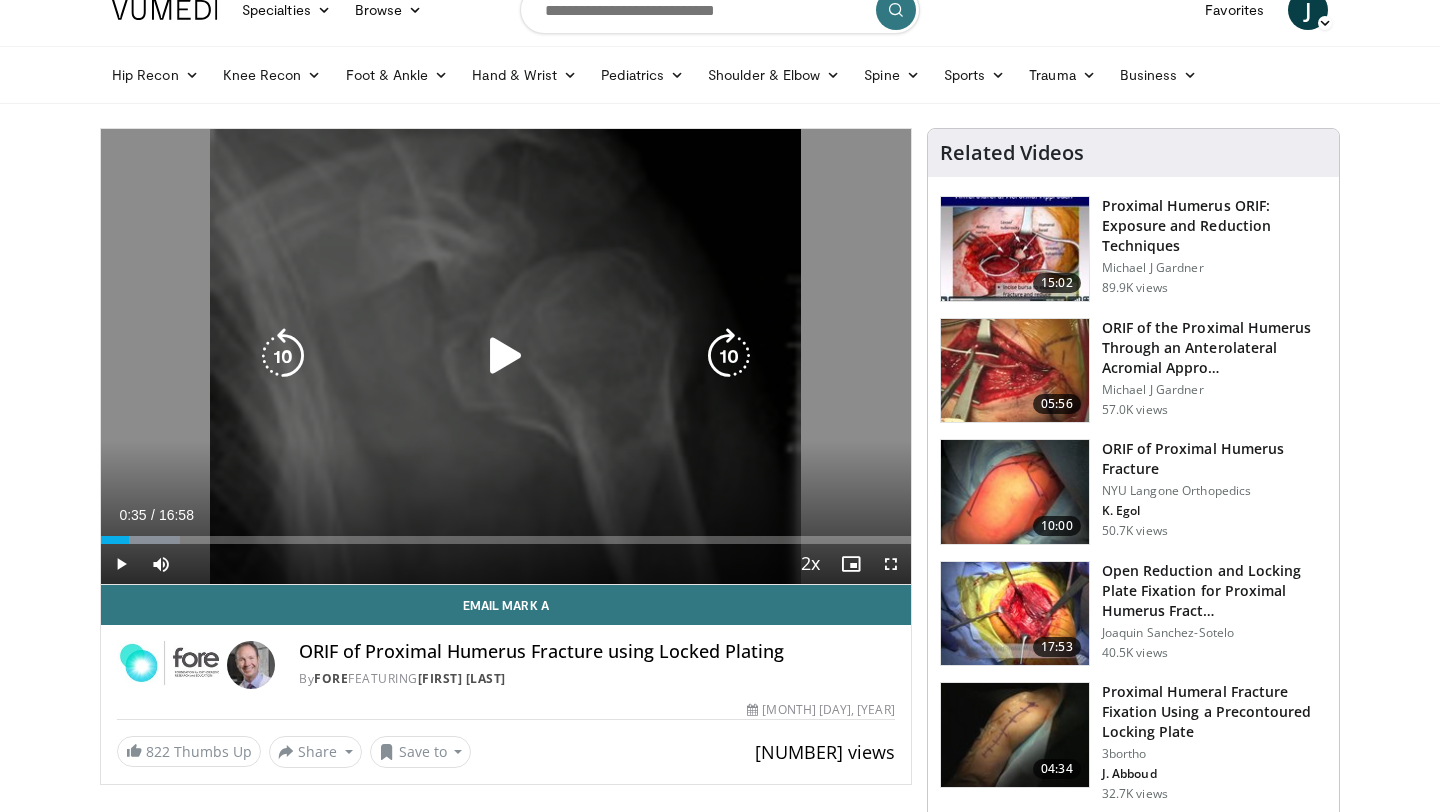 scroll, scrollTop: 19, scrollLeft: 0, axis: vertical 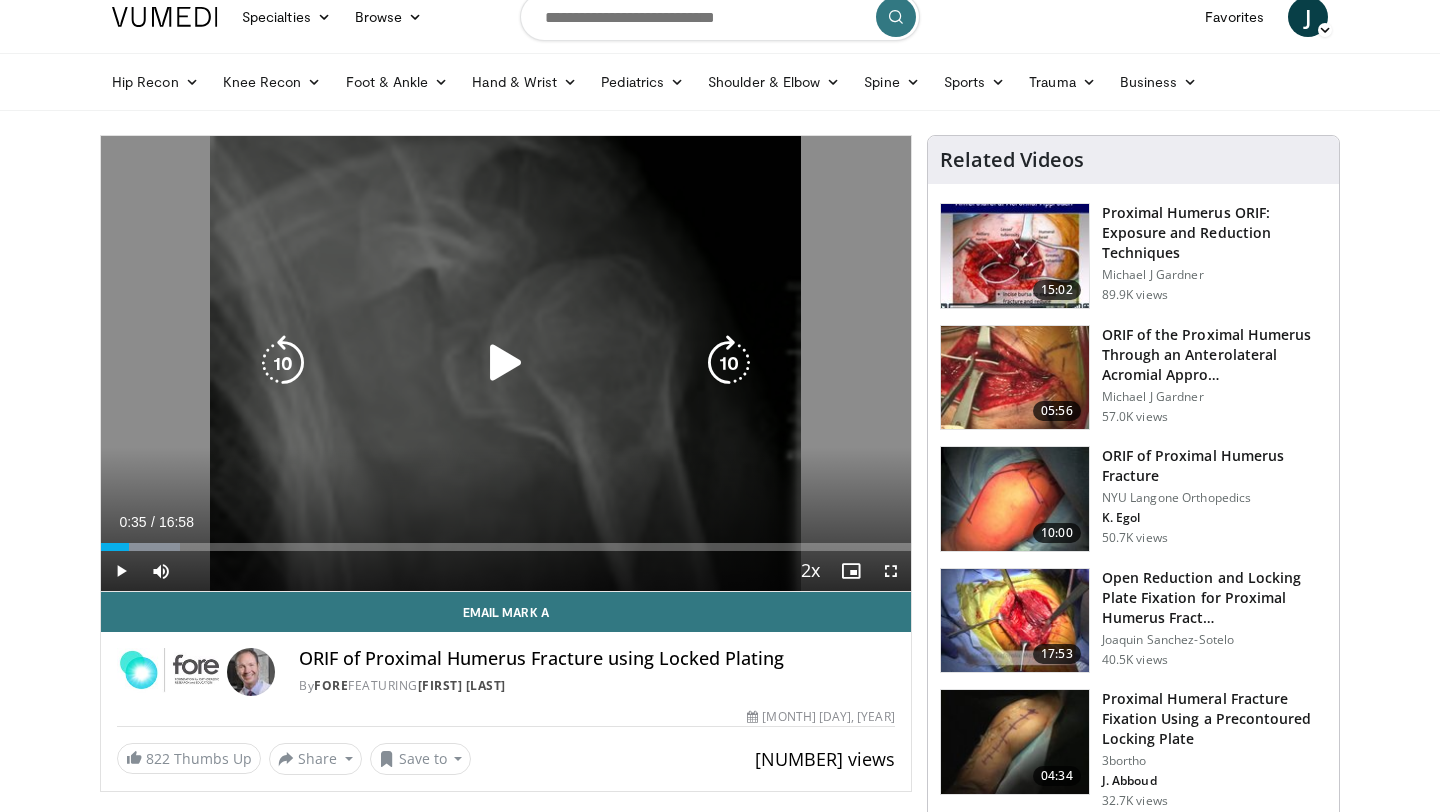 click at bounding box center [506, 363] 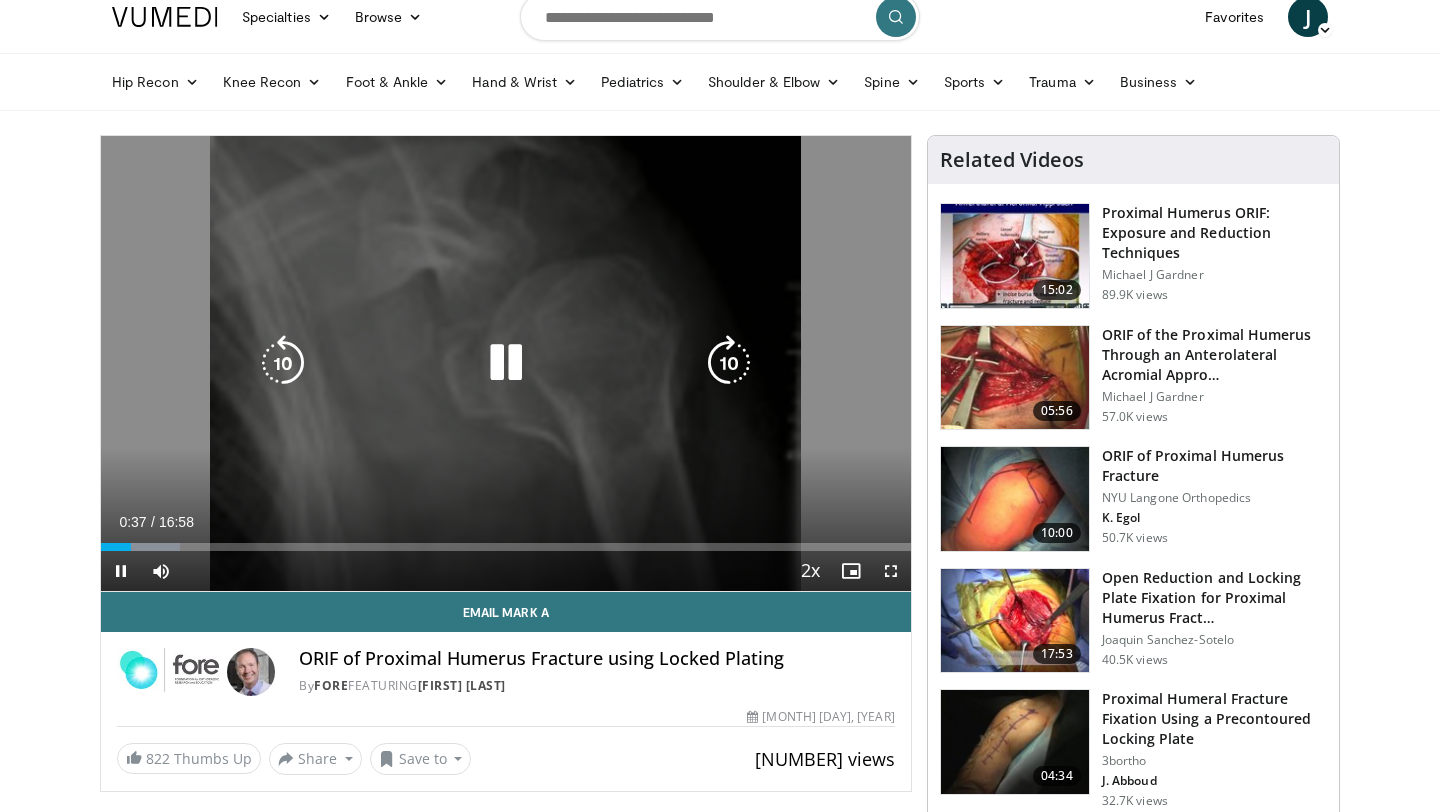click at bounding box center (506, 363) 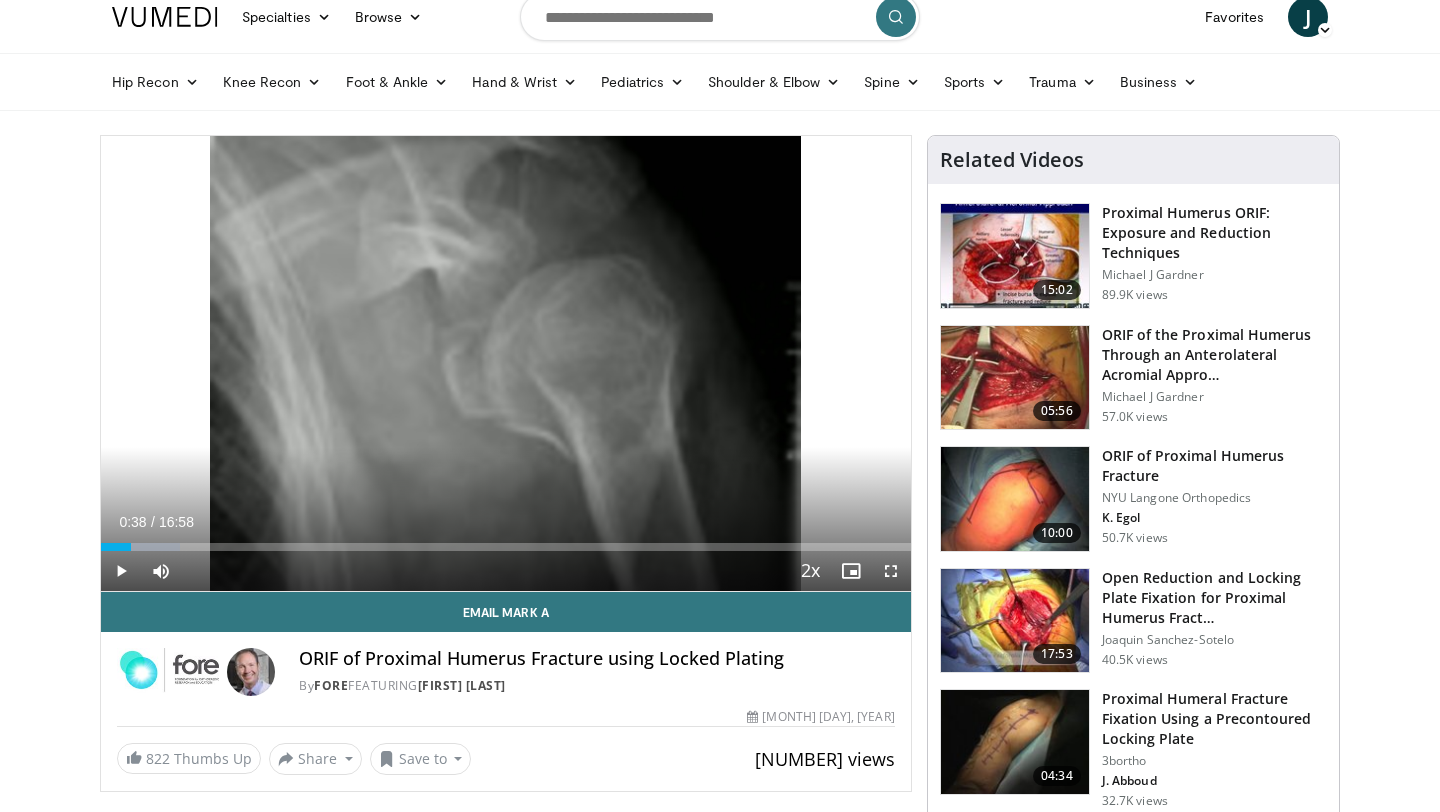type 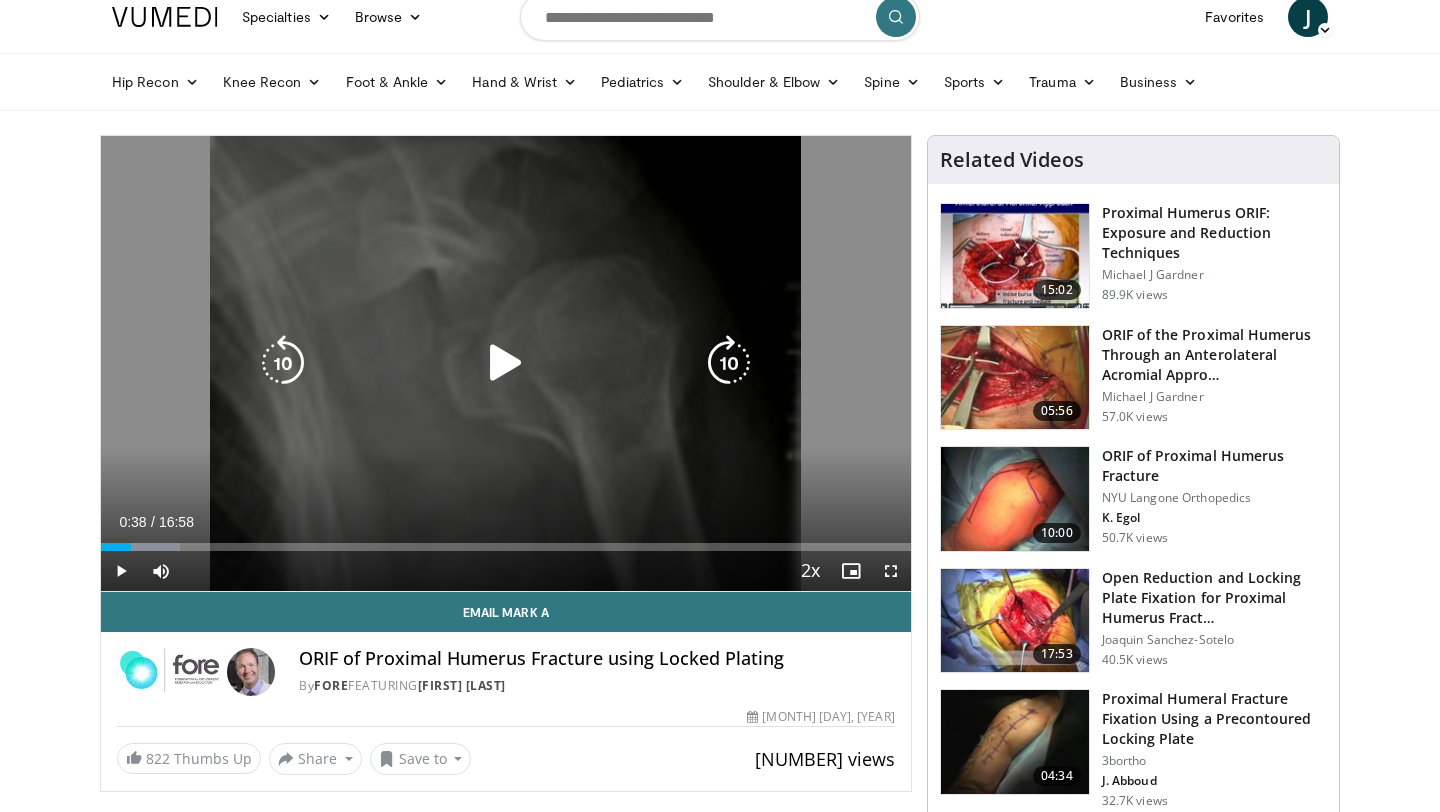 click at bounding box center (506, 363) 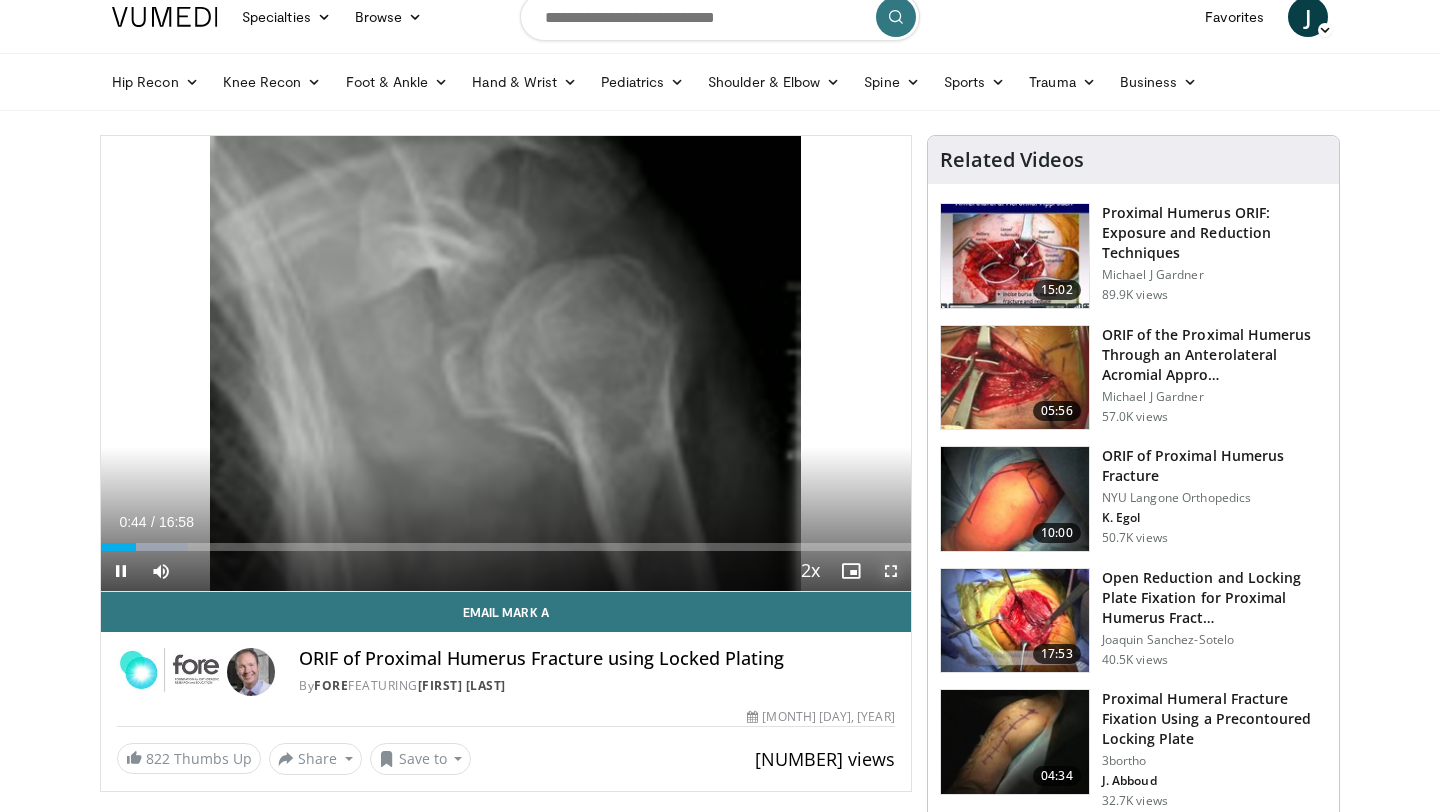click at bounding box center [891, 571] 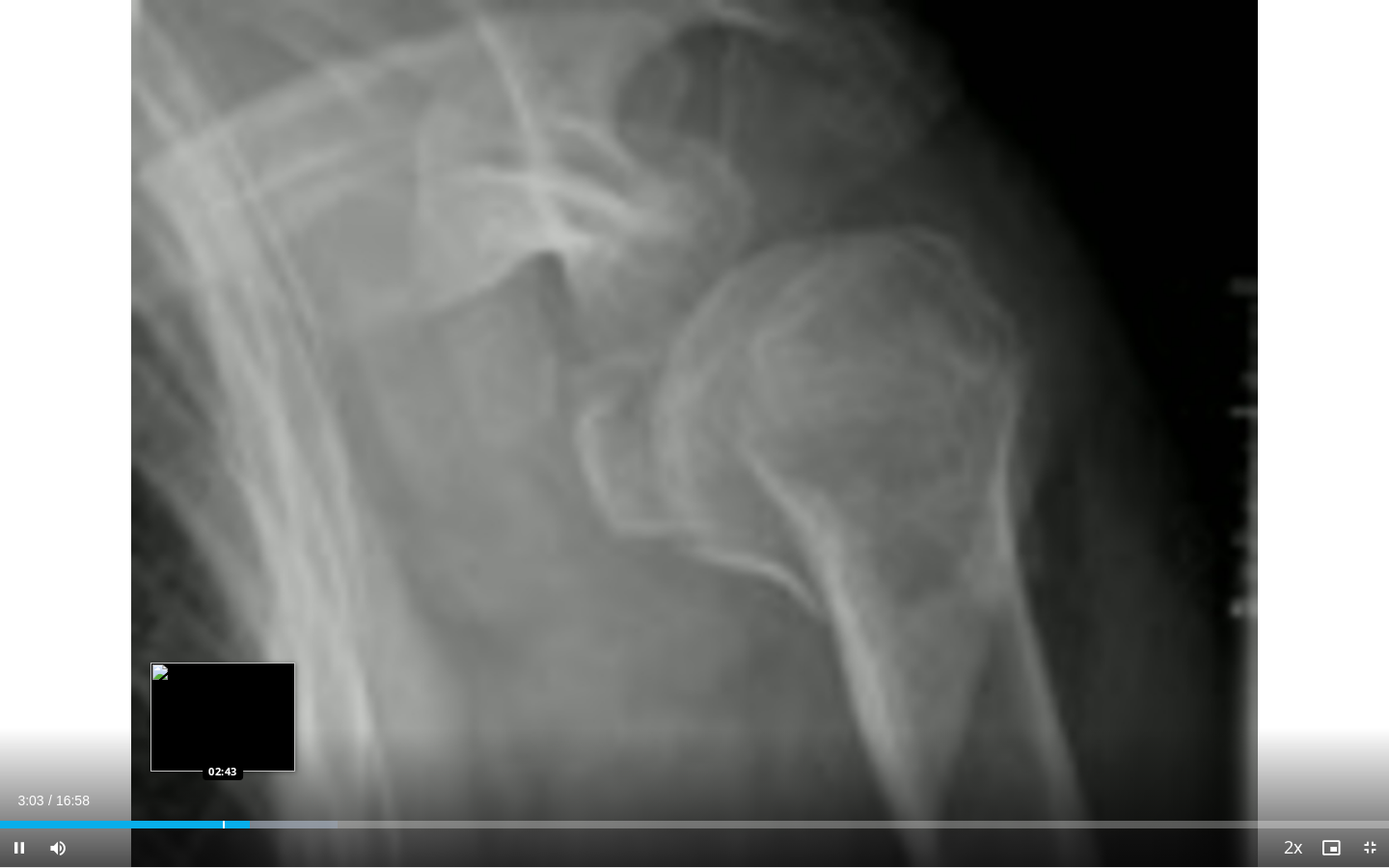 click at bounding box center (224, 825) 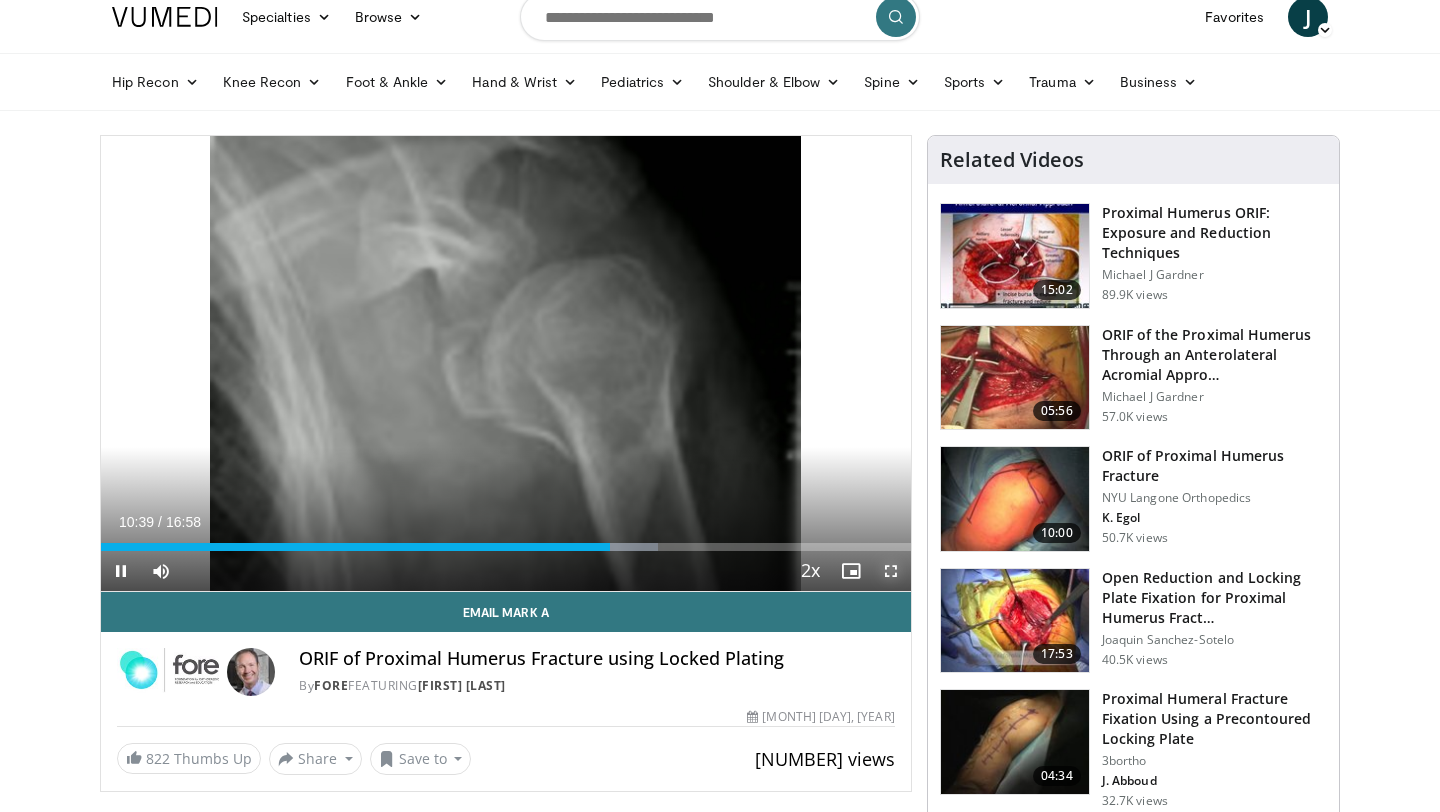 click at bounding box center (891, 571) 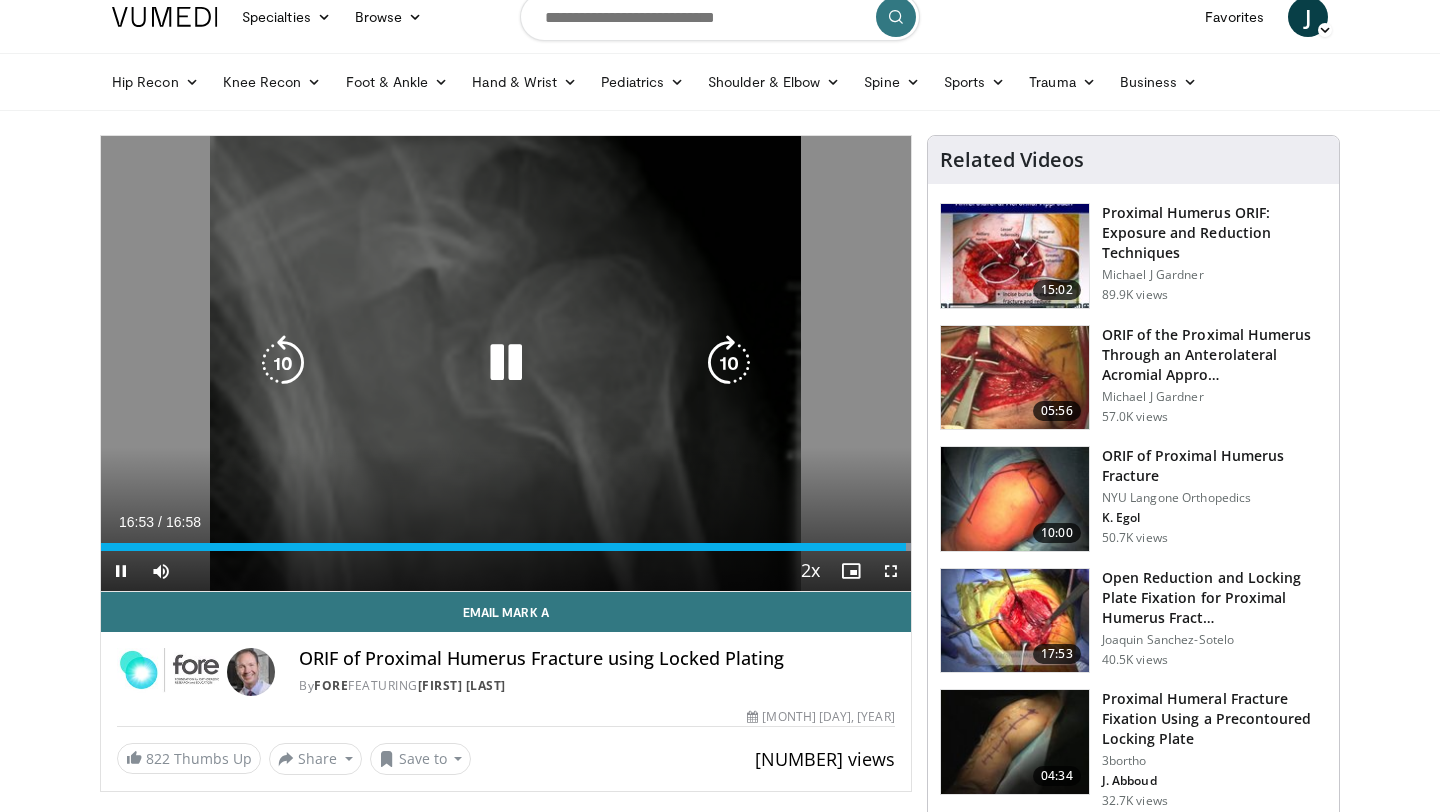 drag, startPoint x: 509, startPoint y: 357, endPoint x: 510, endPoint y: 302, distance: 55.00909 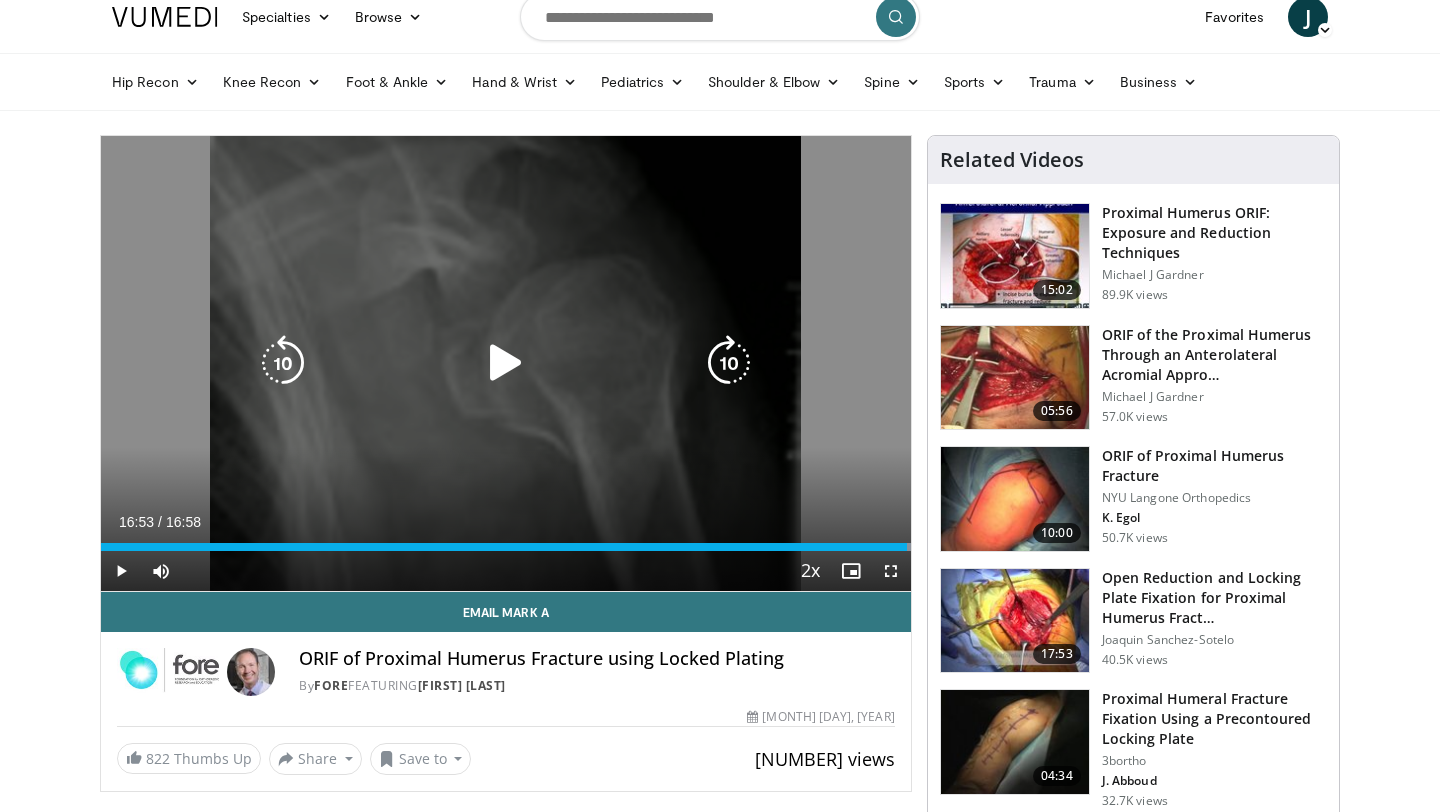 click at bounding box center (506, 363) 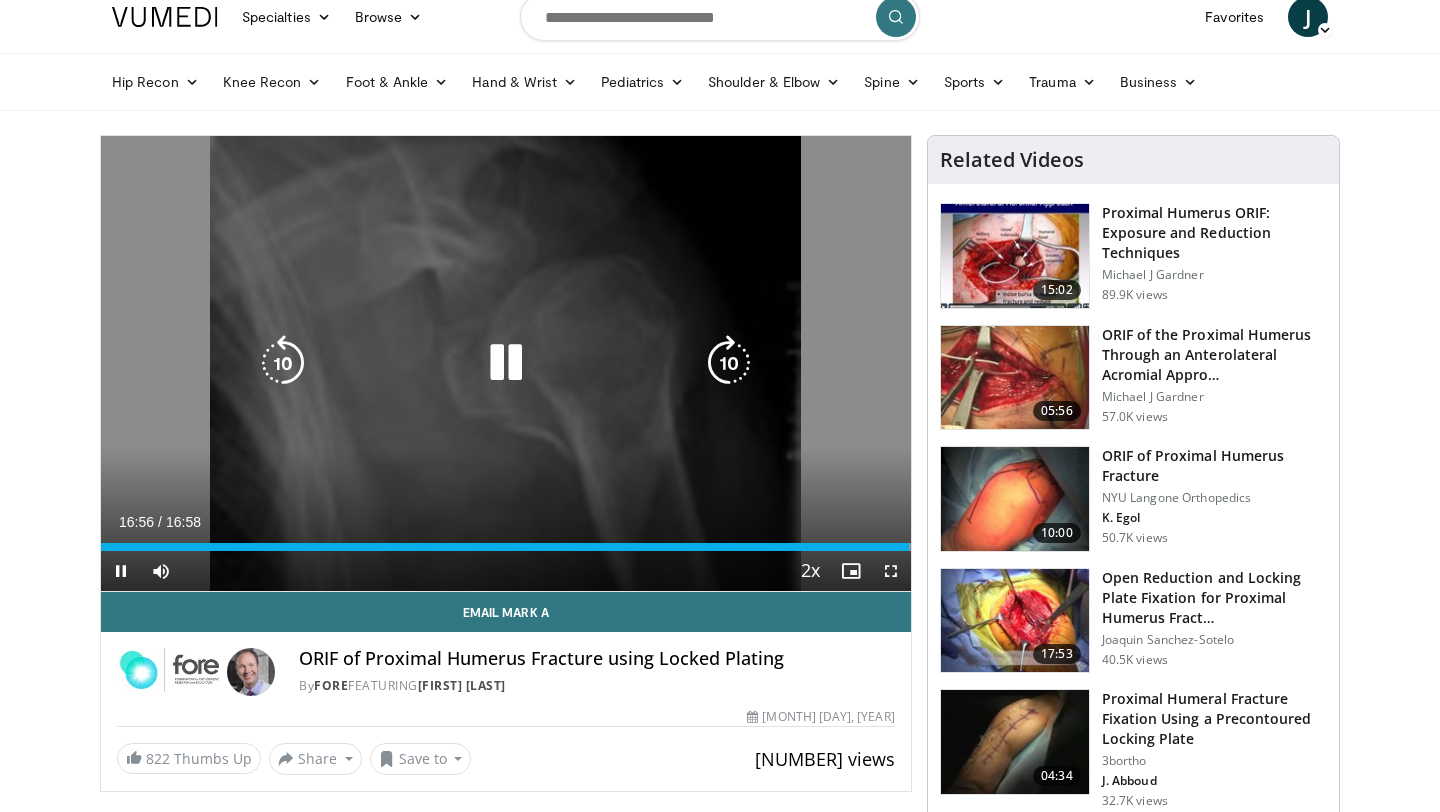 click at bounding box center [506, 363] 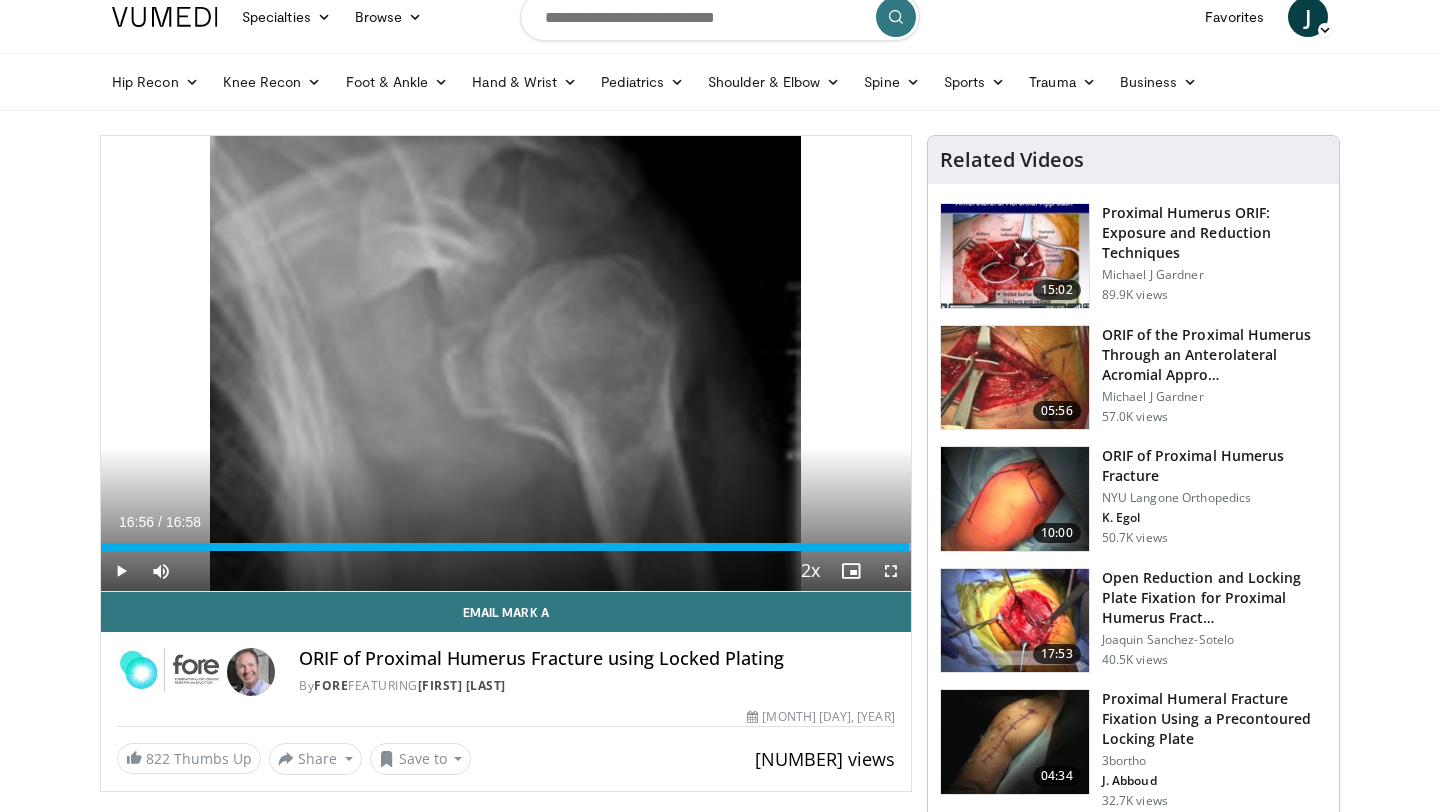 click at bounding box center [1015, 499] 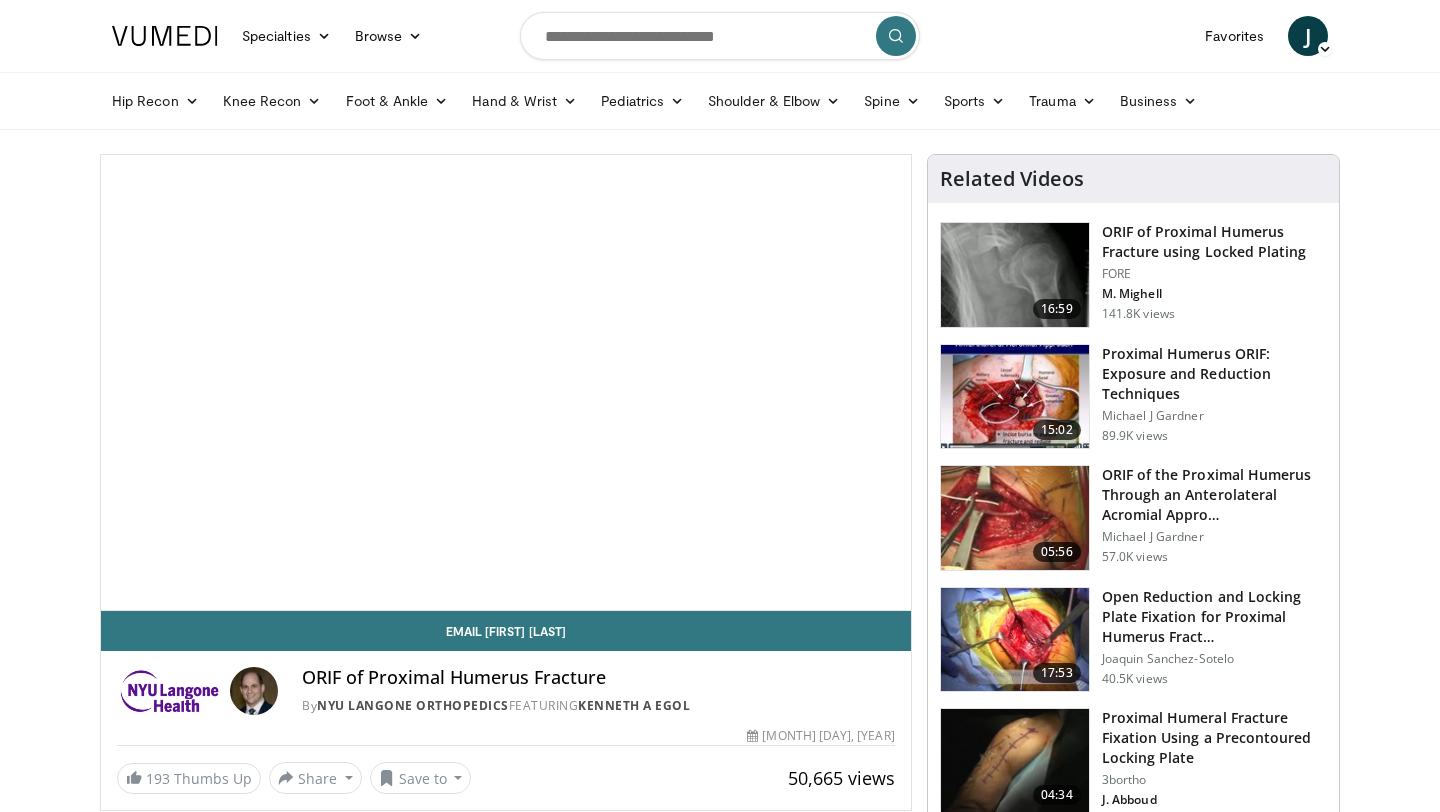 scroll, scrollTop: 0, scrollLeft: 0, axis: both 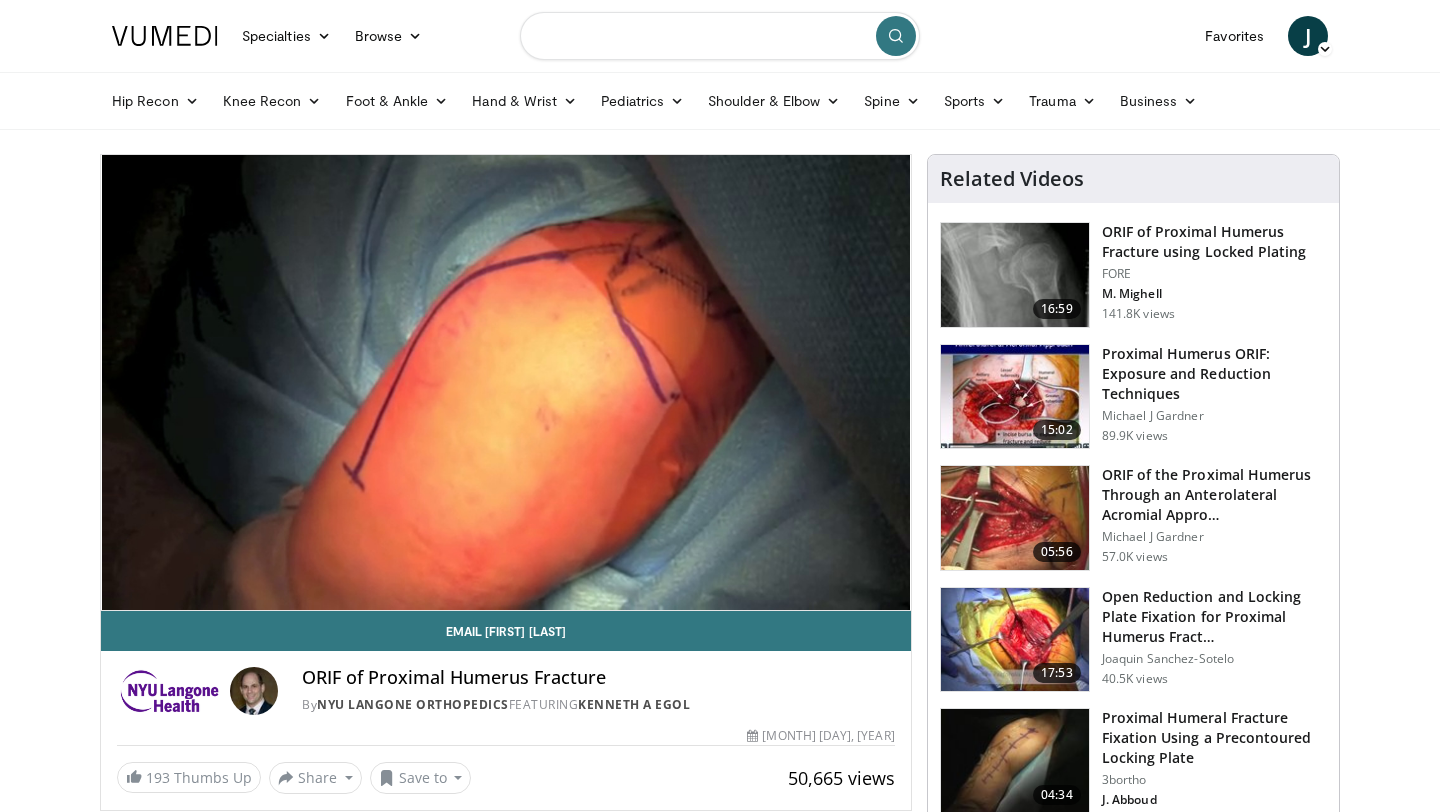 click at bounding box center [720, 36] 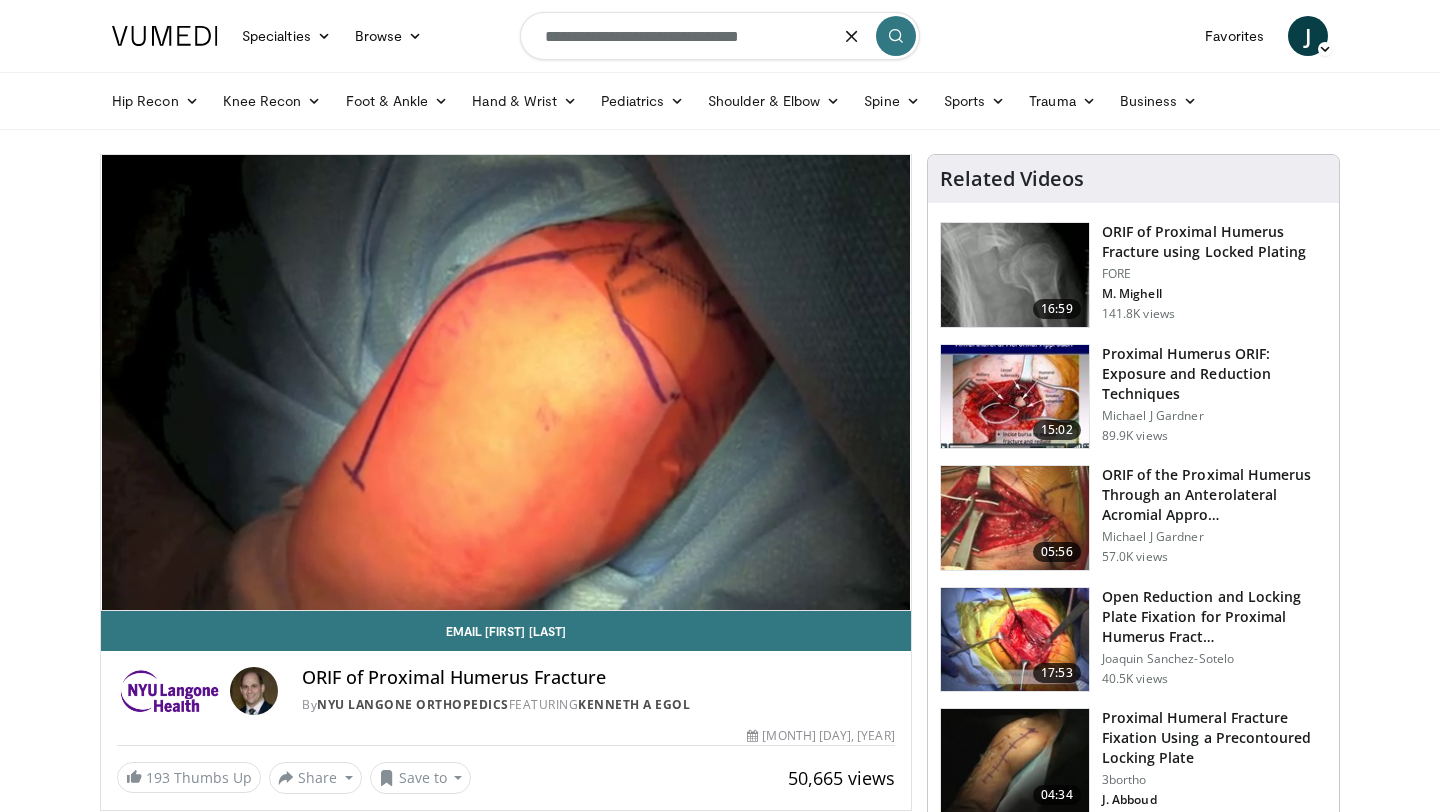 type on "**********" 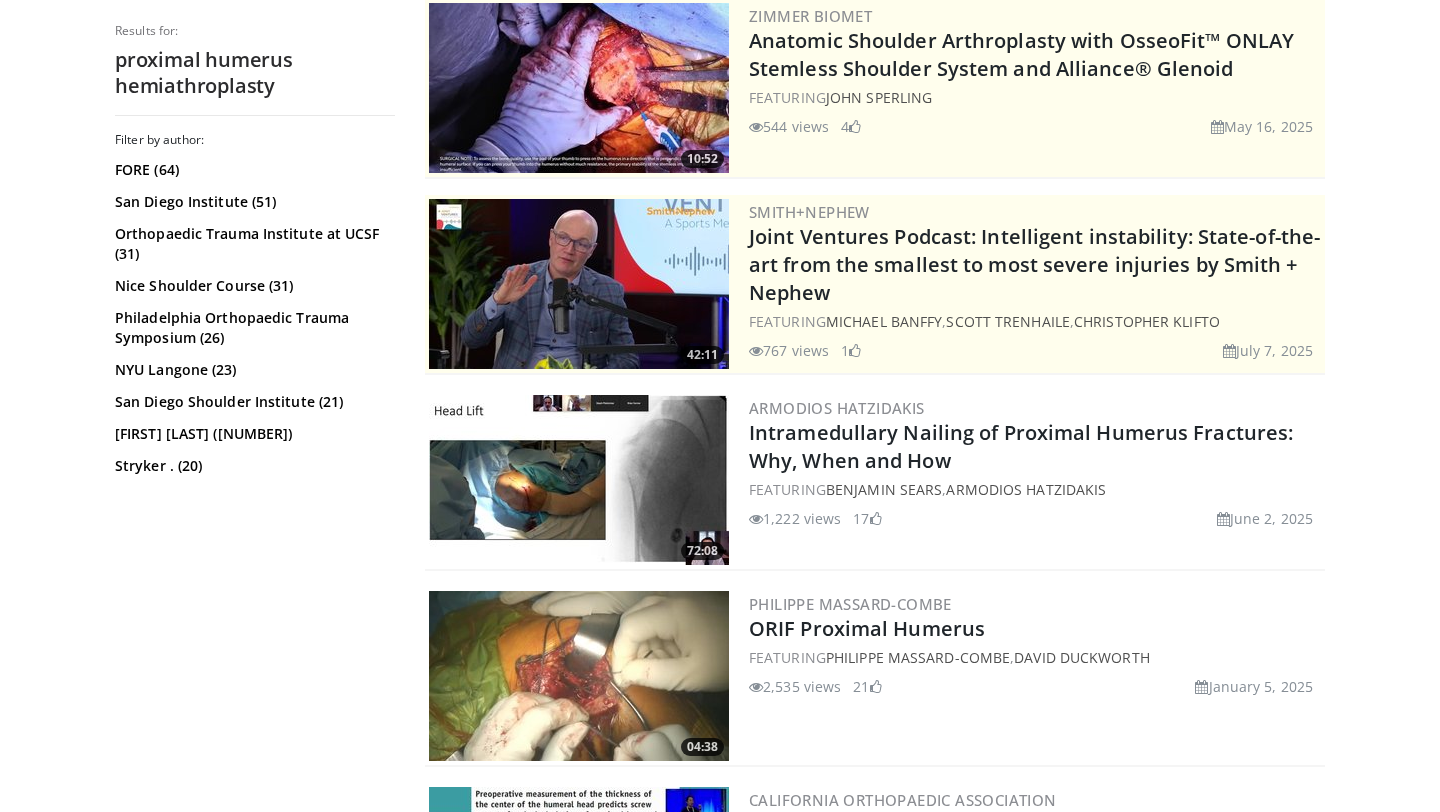 scroll, scrollTop: 0, scrollLeft: 0, axis: both 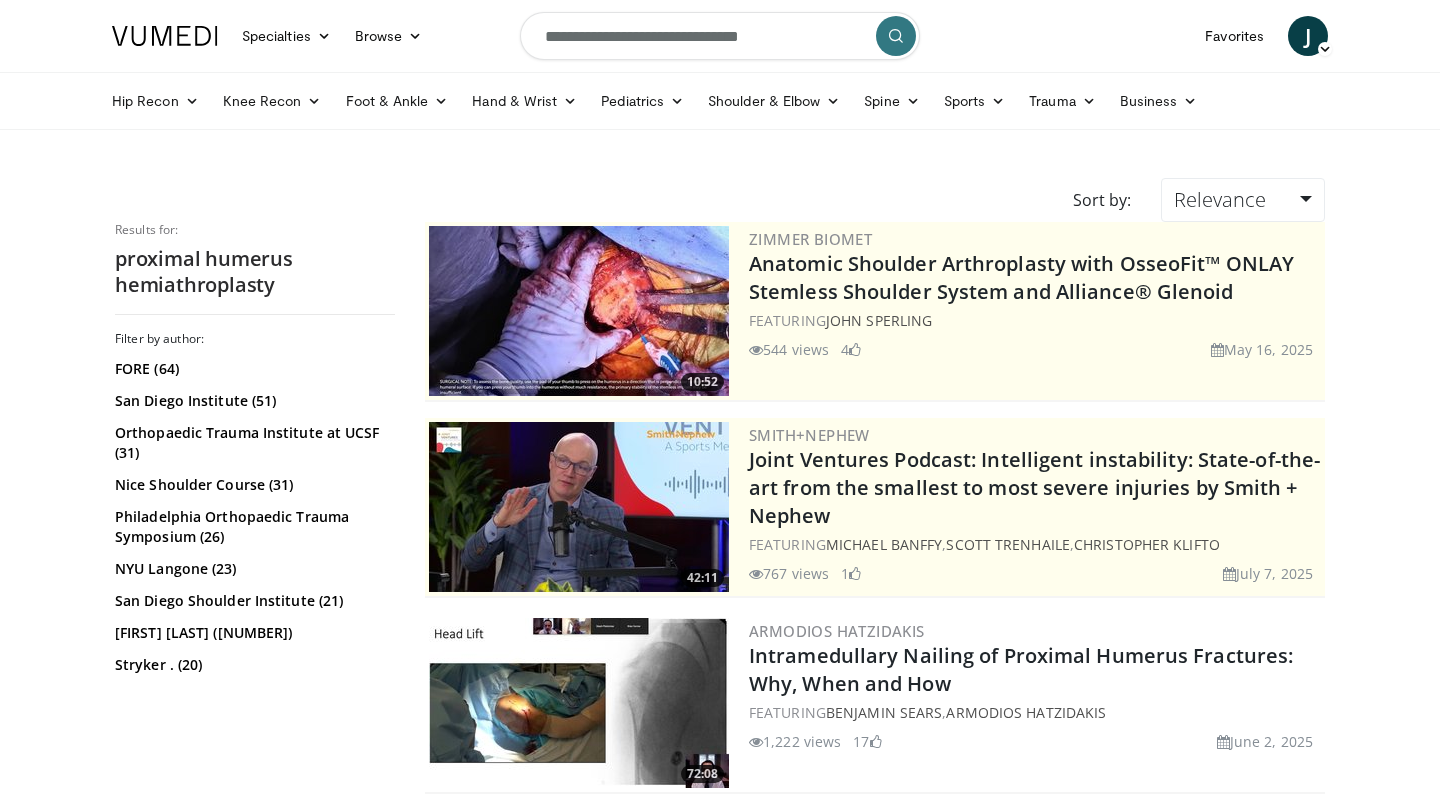 click on "**********" at bounding box center (720, 36) 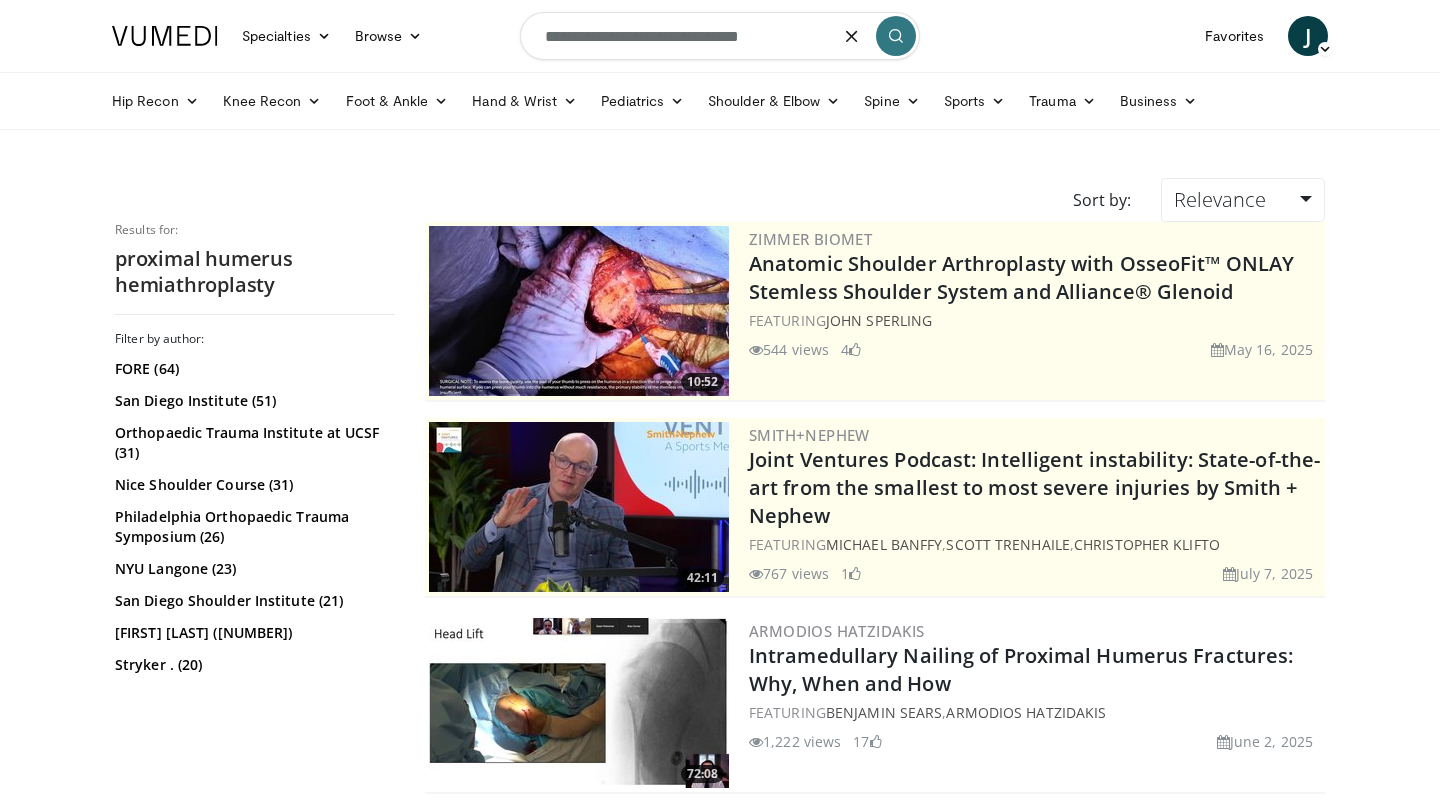 click on "**********" at bounding box center (720, 36) 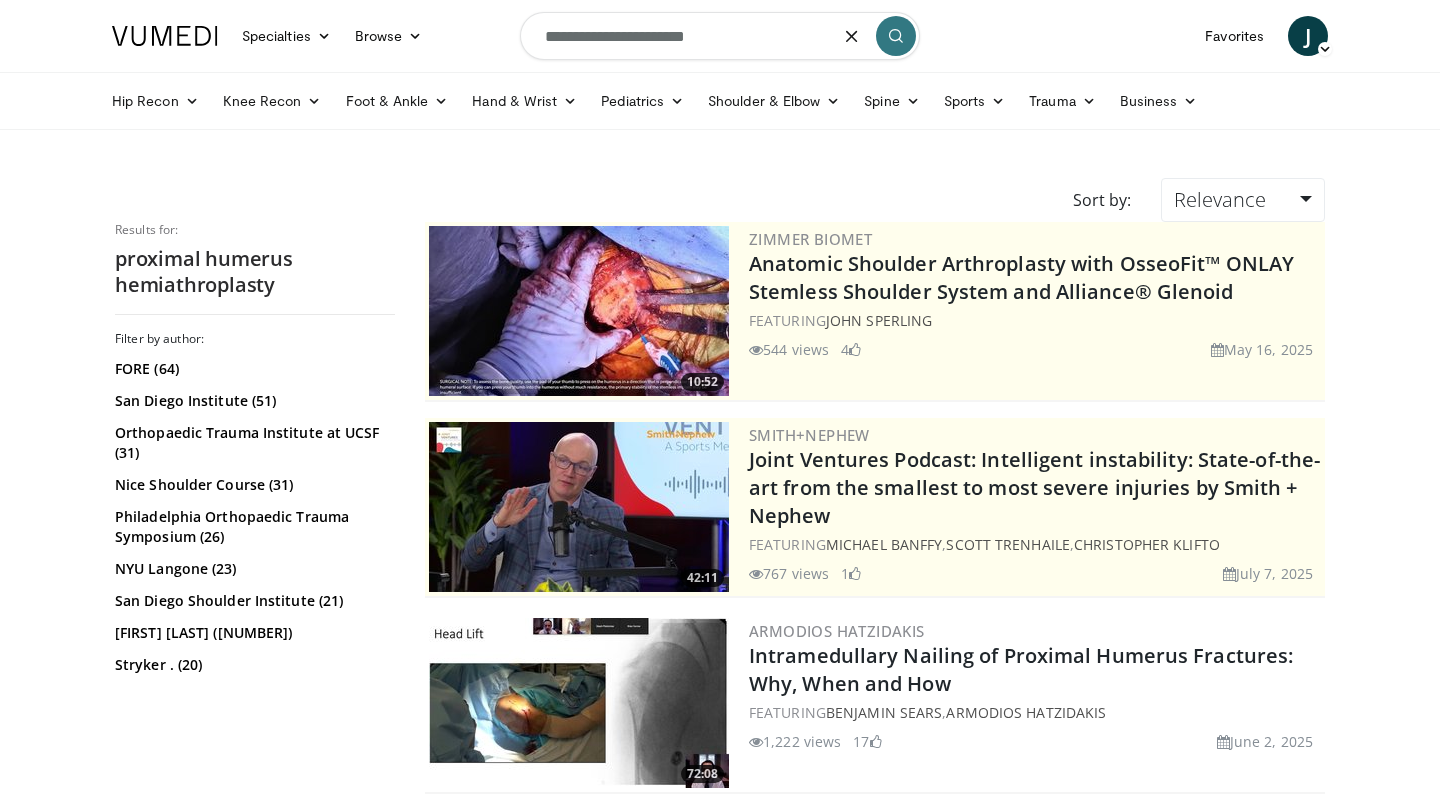 click on "**********" at bounding box center [720, 36] 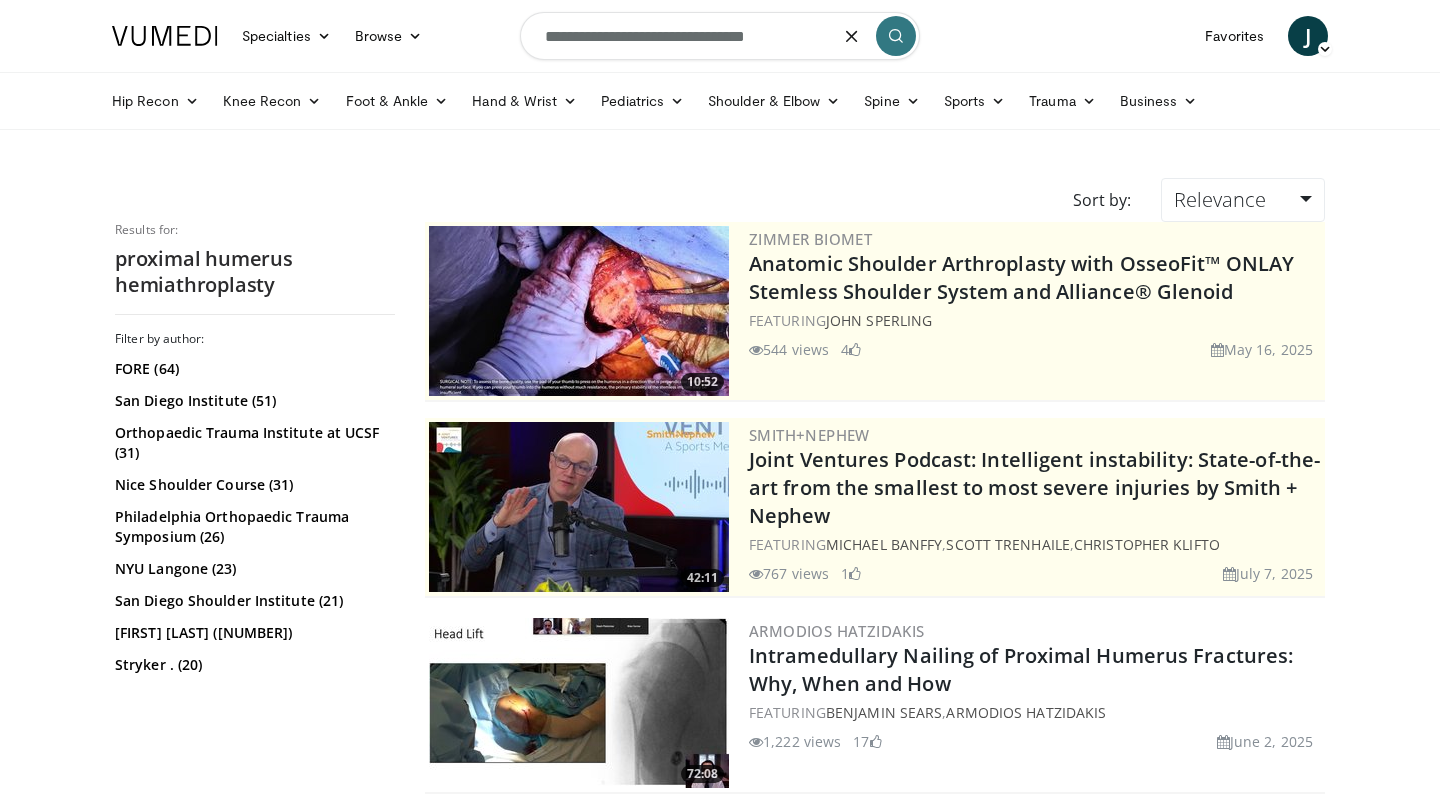 type on "**********" 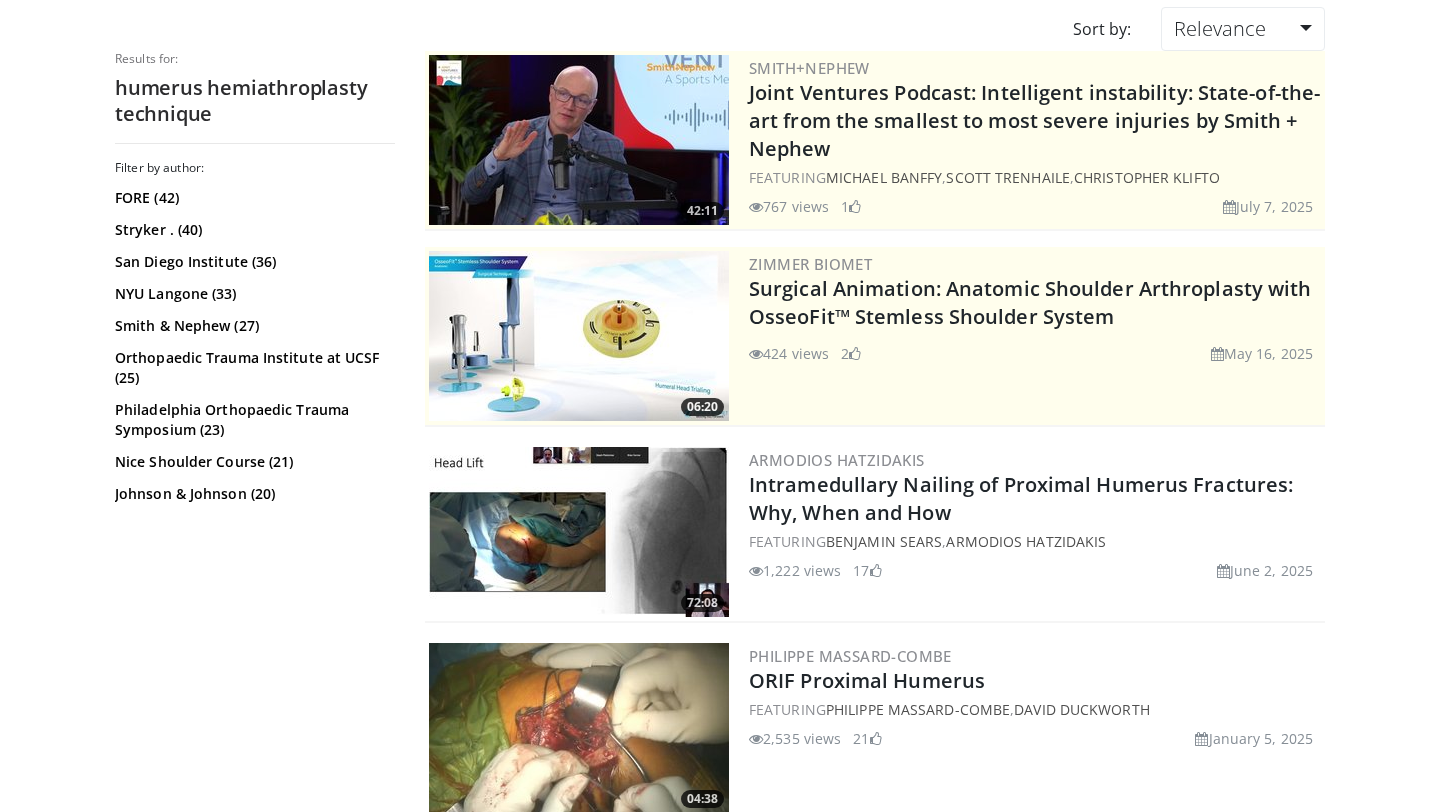 scroll, scrollTop: 0, scrollLeft: 0, axis: both 